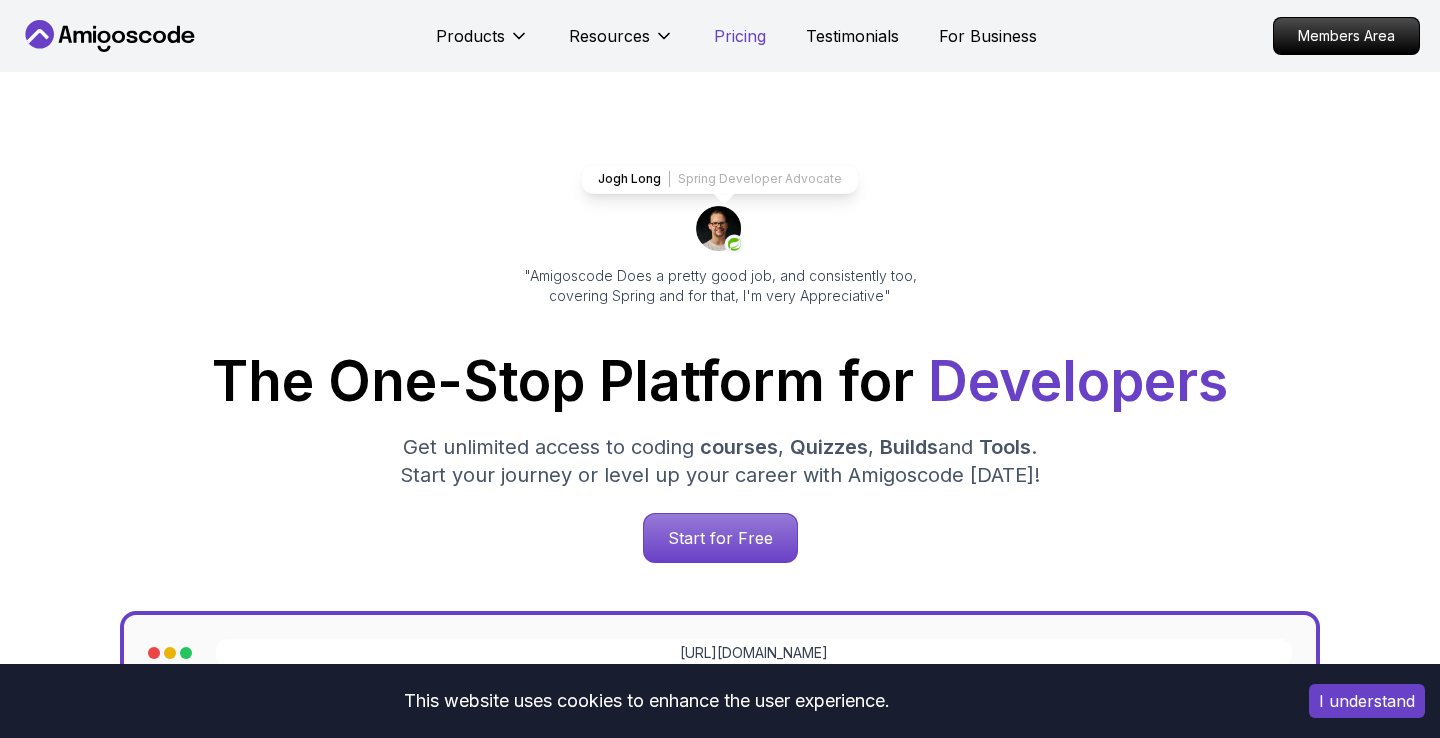 scroll, scrollTop: 36, scrollLeft: 0, axis: vertical 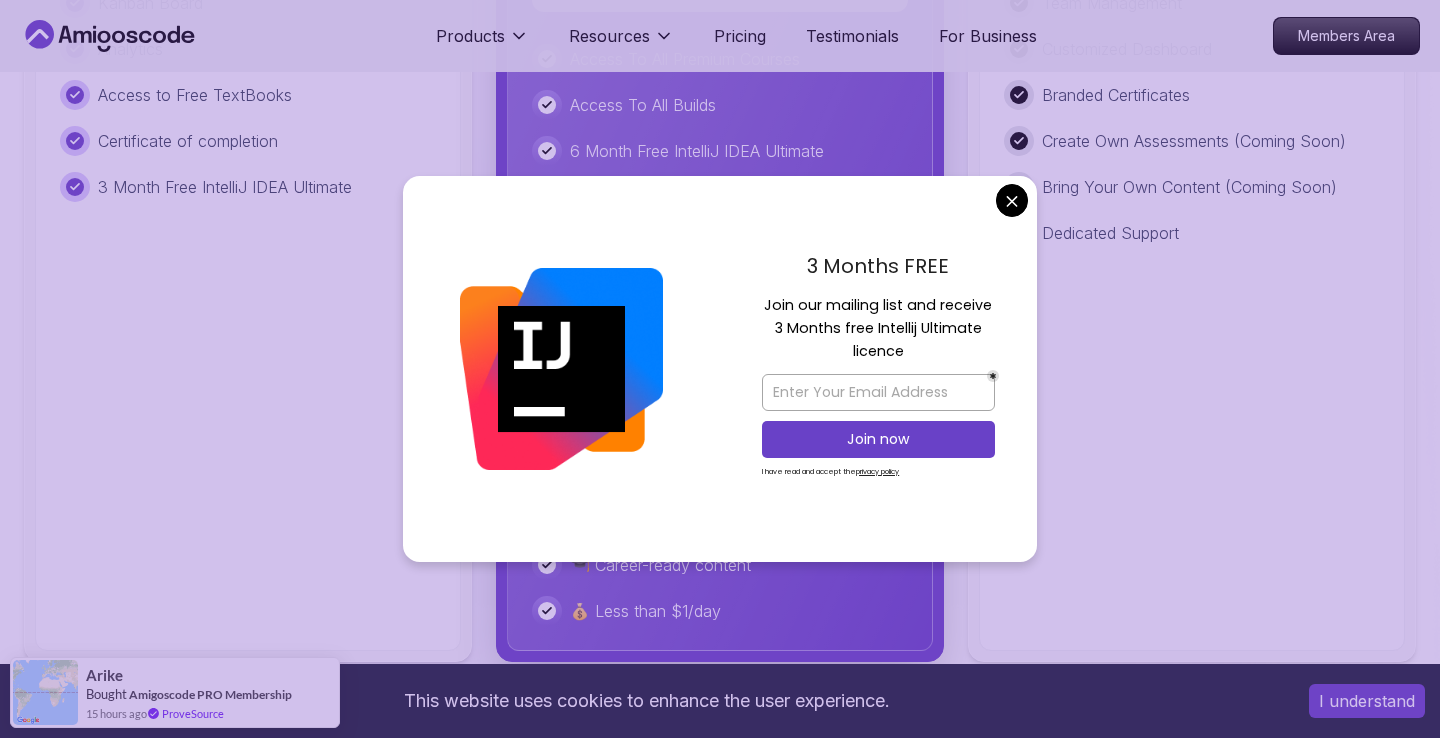 click on "This website uses cookies to enhance the user experience. I understand Products Resources Pricing Testimonials For Business Members Area Products Resources Pricing Testimonials For Business Members Area Jogh Long Spring Developer Advocate "Amigoscode Does a pretty good job, and consistently too, covering Spring and for that, I'm very Appreciative" The One-Stop Platform for   Developers Get unlimited access to coding   courses ,   Quizzes ,   Builds  and   Tools . Start your journey or level up your career with Amigoscode [DATE]! Start for Free [URL][DOMAIN_NAME] OUR AMIGO STUDENTS WORK IN TOP COMPANIES Courses Builds Discover Amigoscode's Latest   Premium Courses! Get unlimited access to coding   courses ,   Quizzes ,   Builds  and   Tools . Start your journey or level up your career with Amigoscode [DATE]! Browse all  courses Advanced Spring Boot Pro NEW Spring Boot for Beginners Java for Developers Pro React JS Developer Guide Pro Pro" at bounding box center (720, 877) 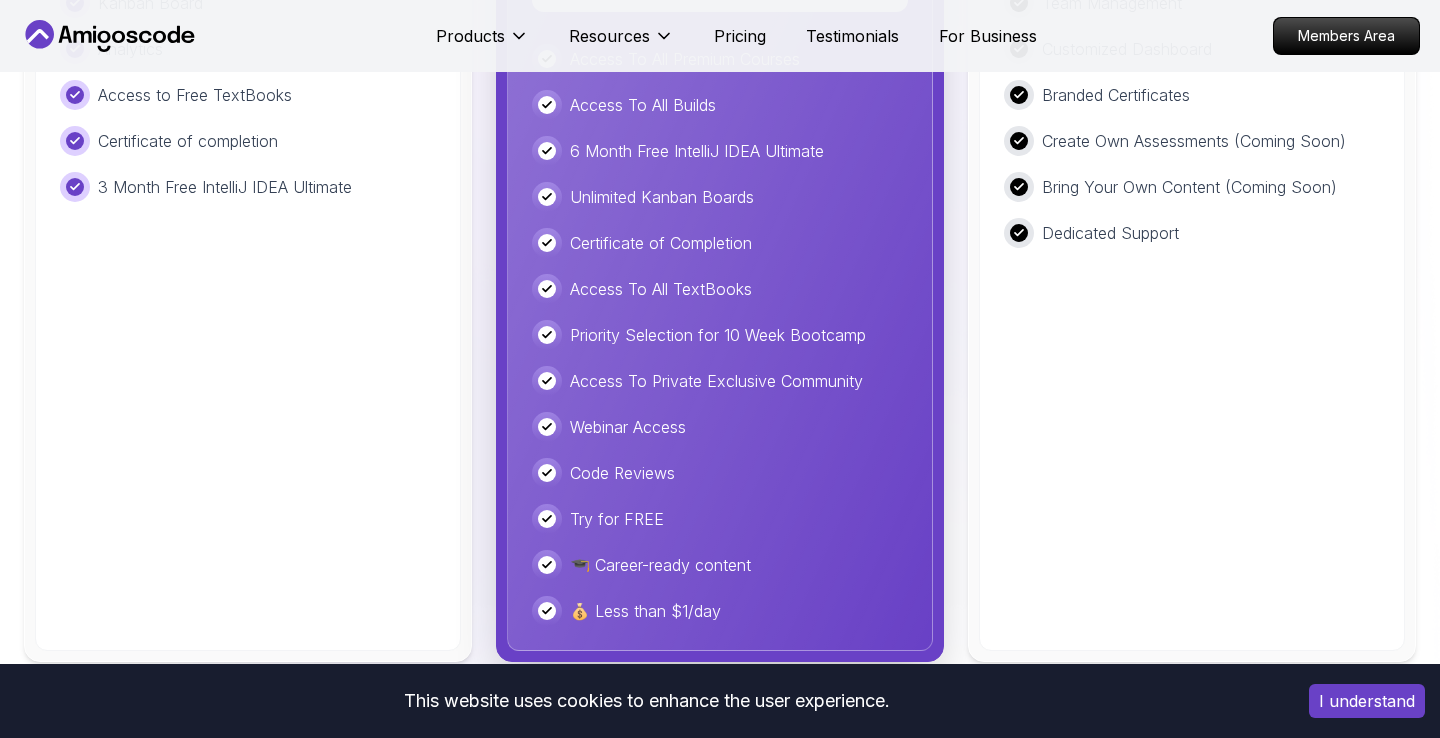 click on "I understand" at bounding box center [1367, 701] 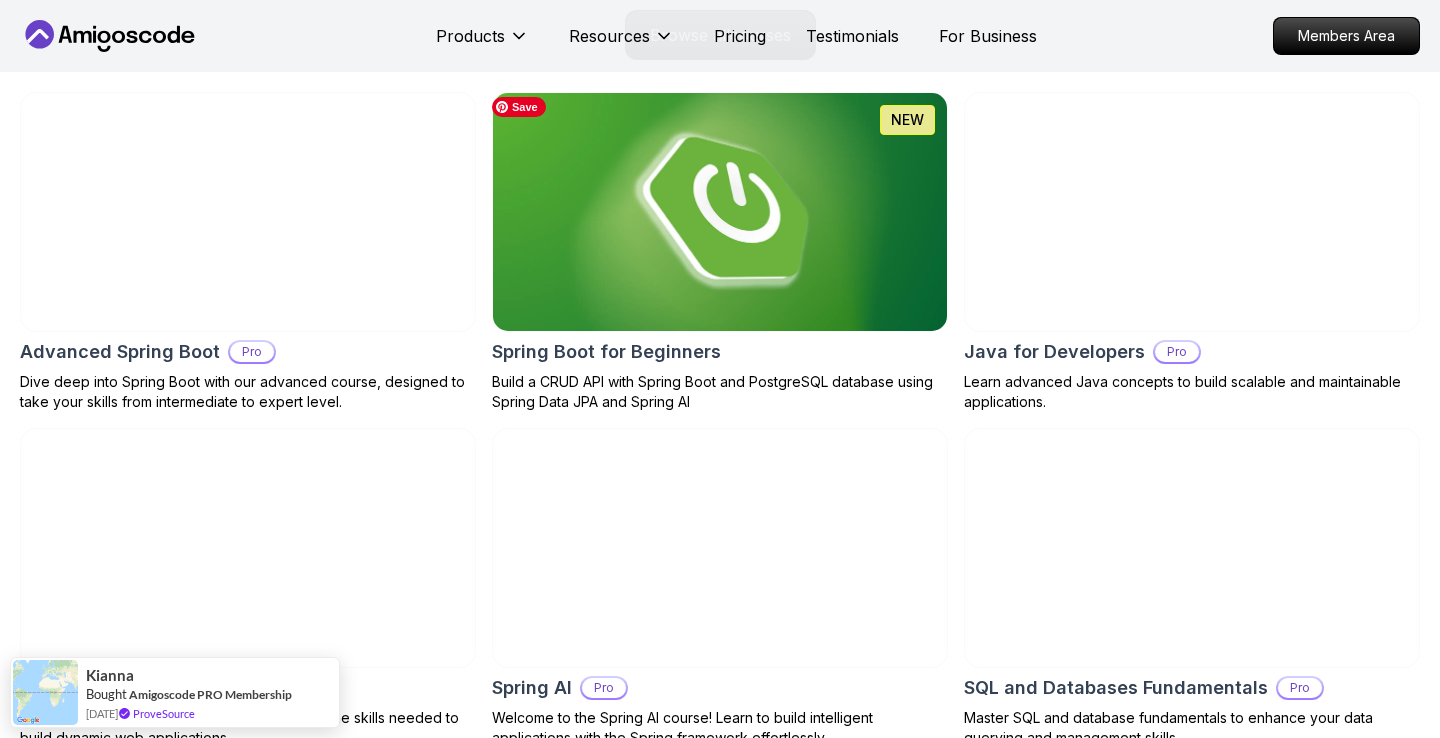 scroll, scrollTop: 2163, scrollLeft: 0, axis: vertical 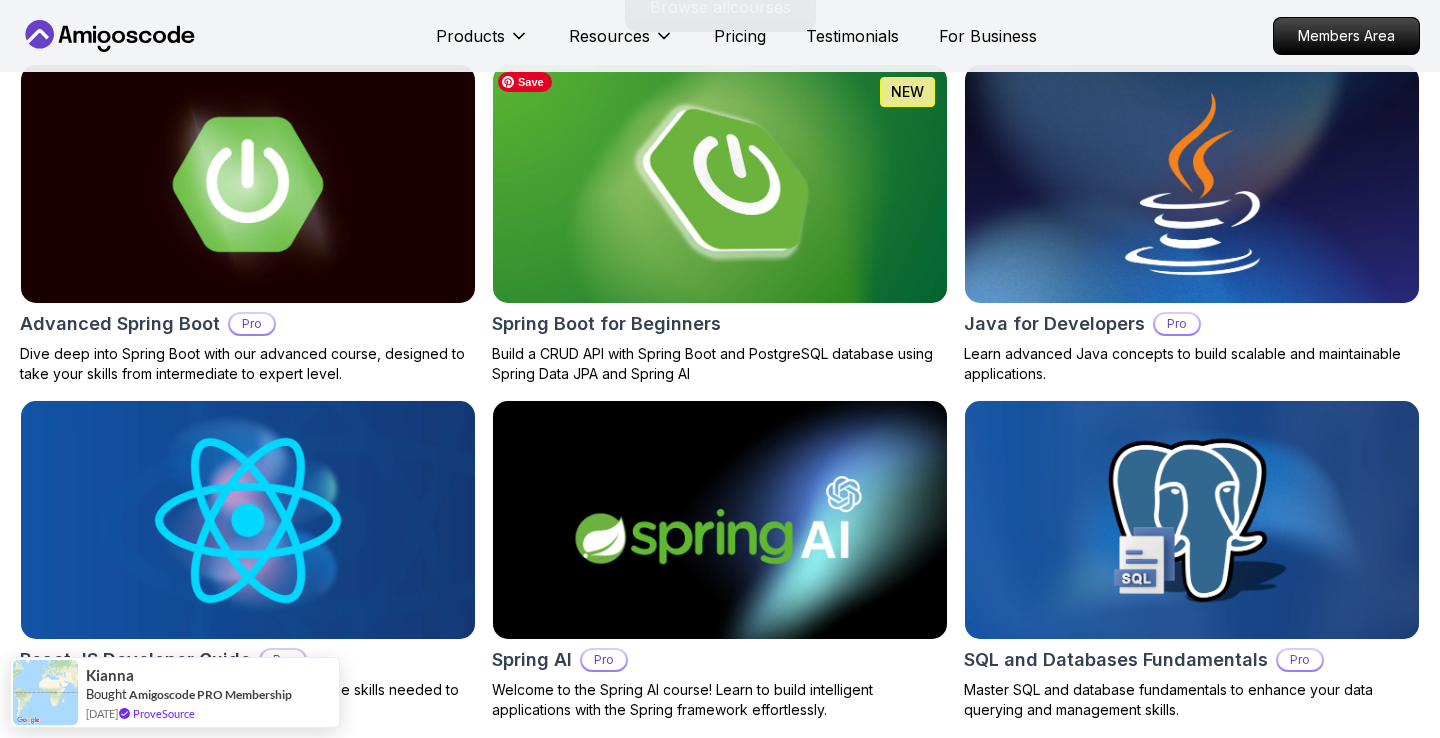 click at bounding box center (720, 184) 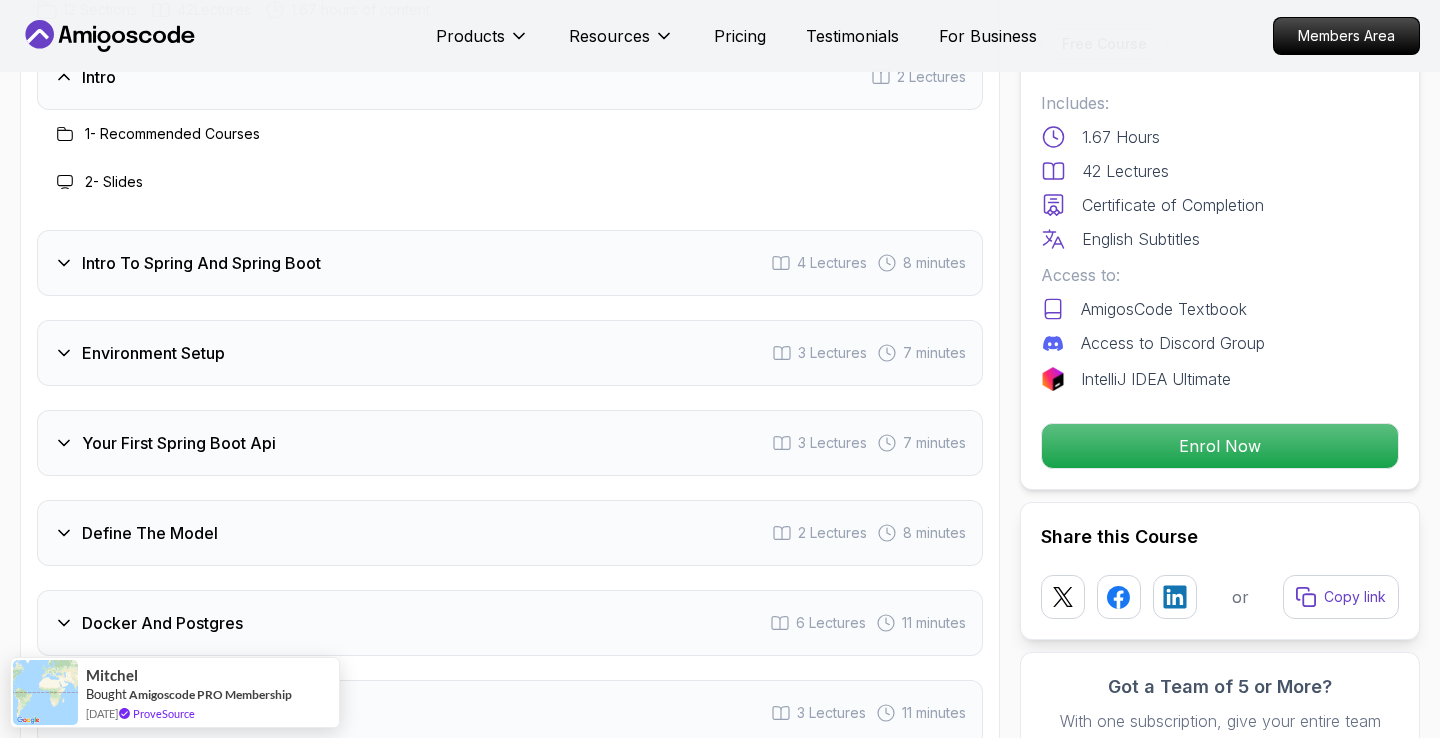scroll, scrollTop: 2599, scrollLeft: 0, axis: vertical 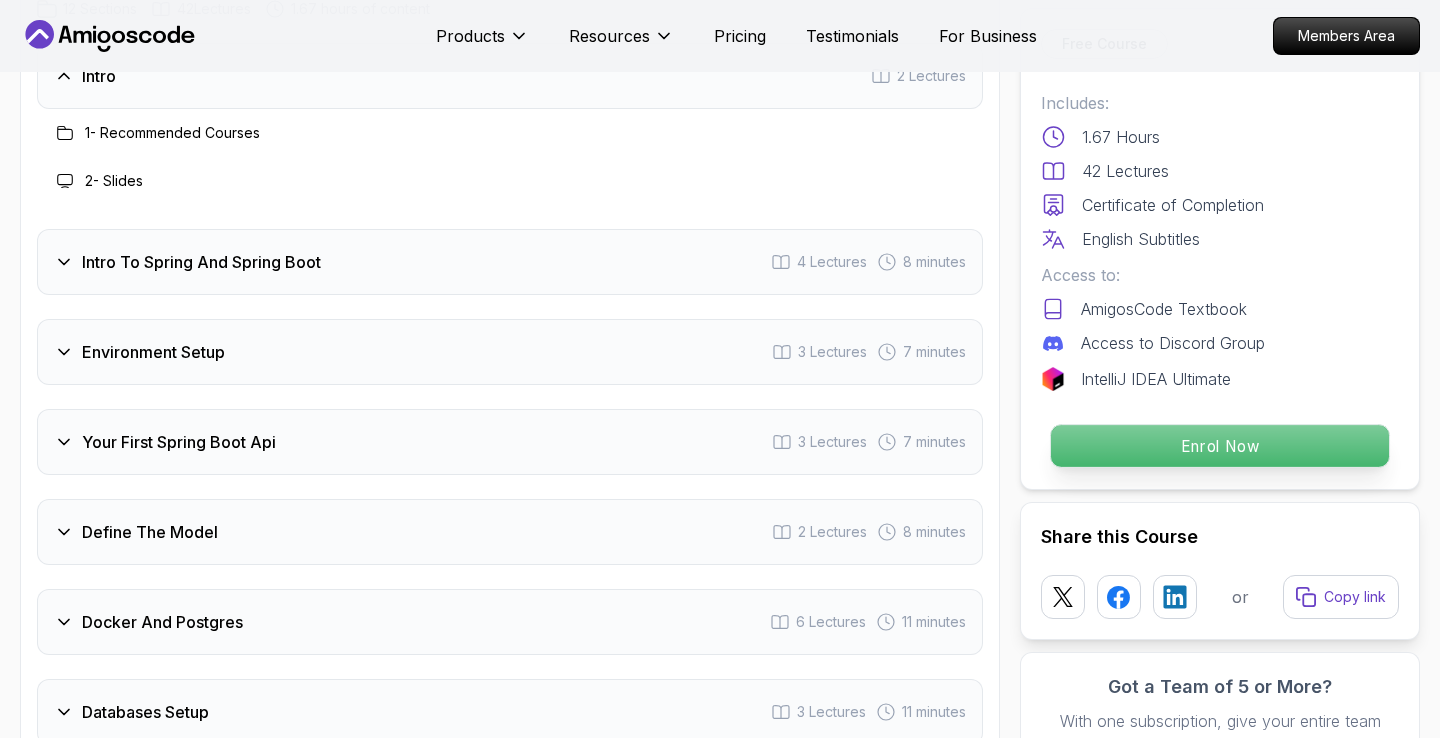click on "Enrol Now" at bounding box center (1220, 446) 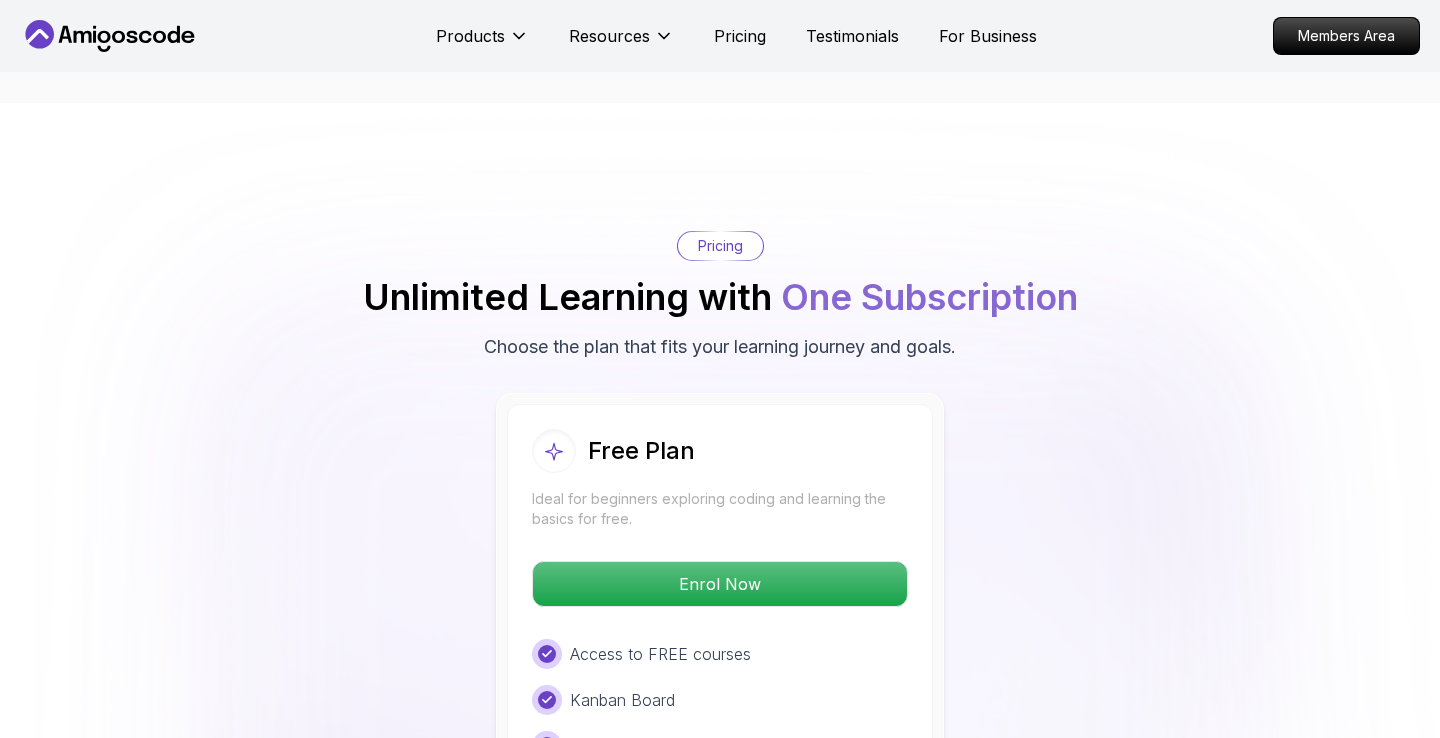 scroll, scrollTop: 3927, scrollLeft: 0, axis: vertical 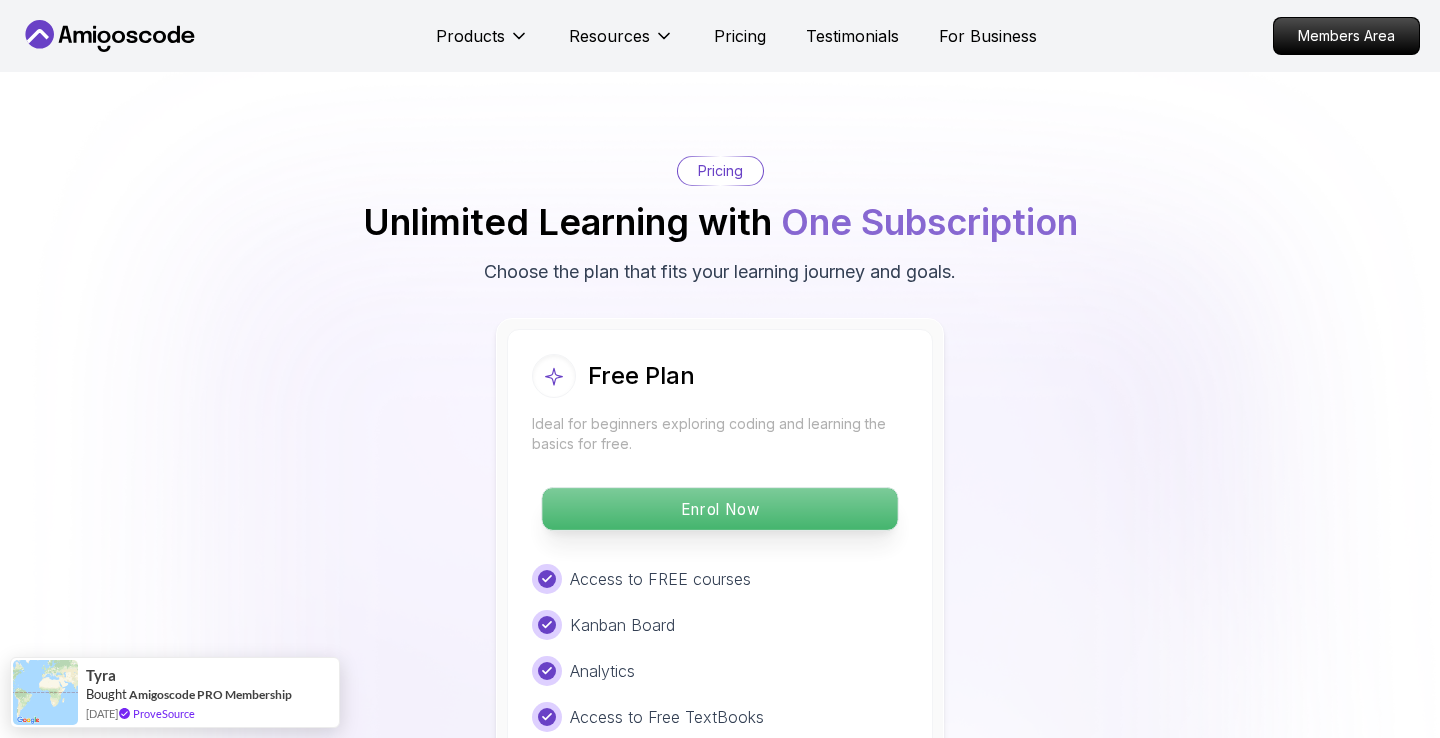 click on "Enrol Now" at bounding box center [719, 509] 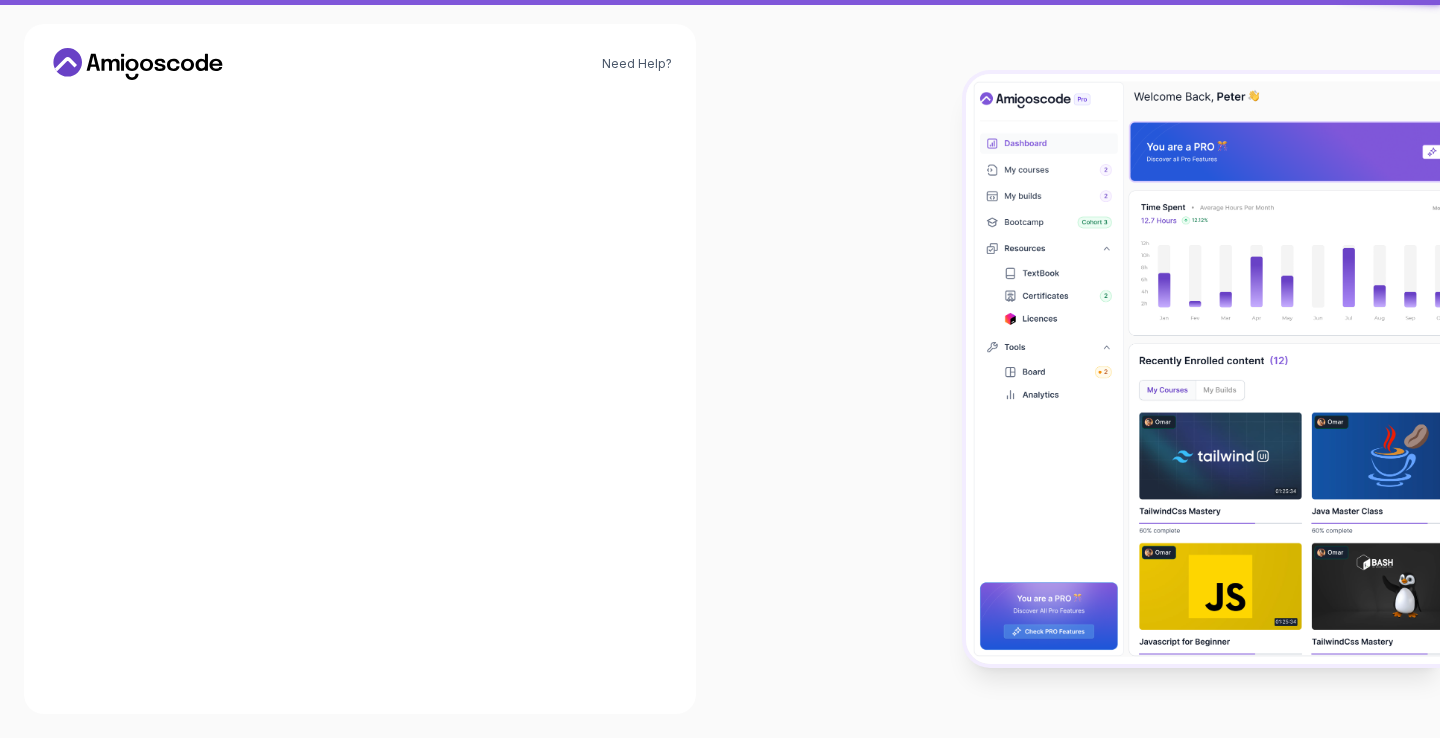 scroll, scrollTop: 0, scrollLeft: 0, axis: both 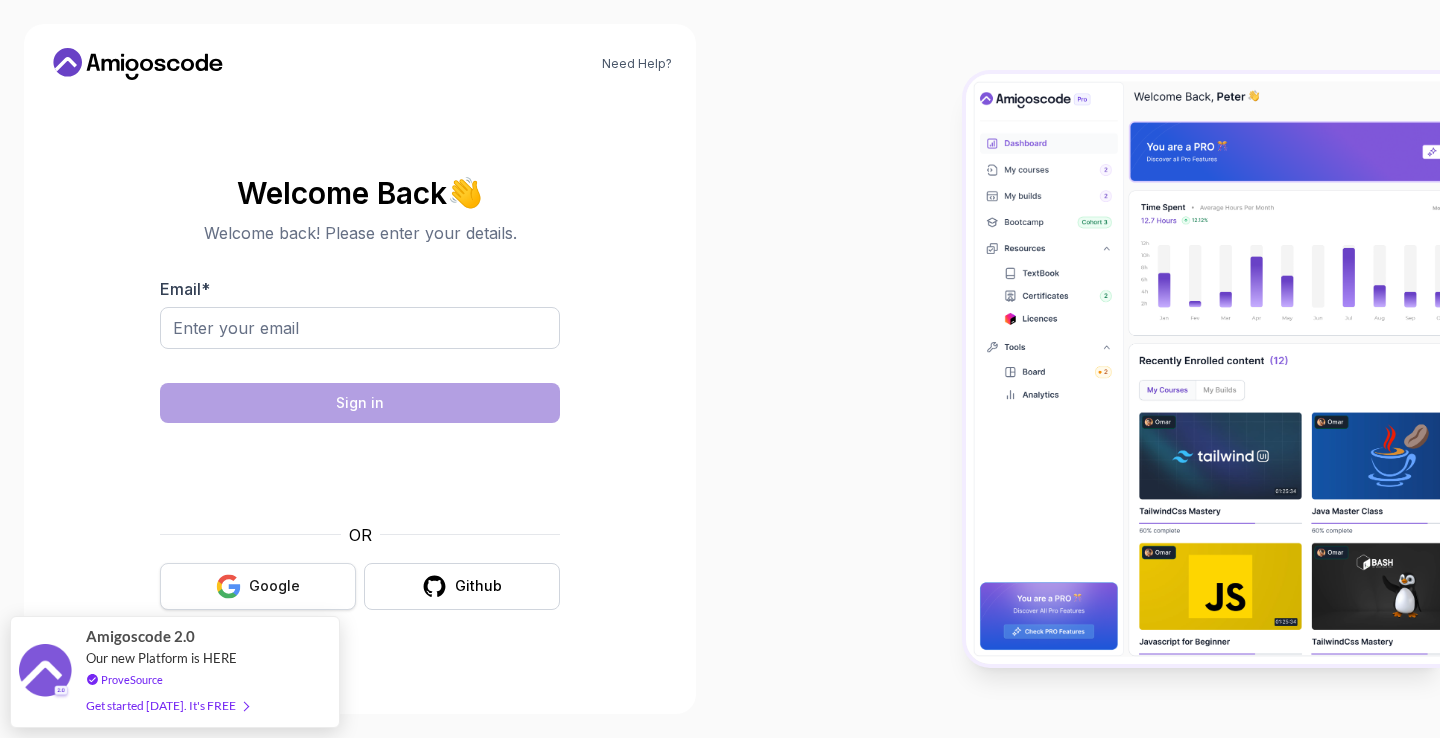 click on "Google" at bounding box center (258, 586) 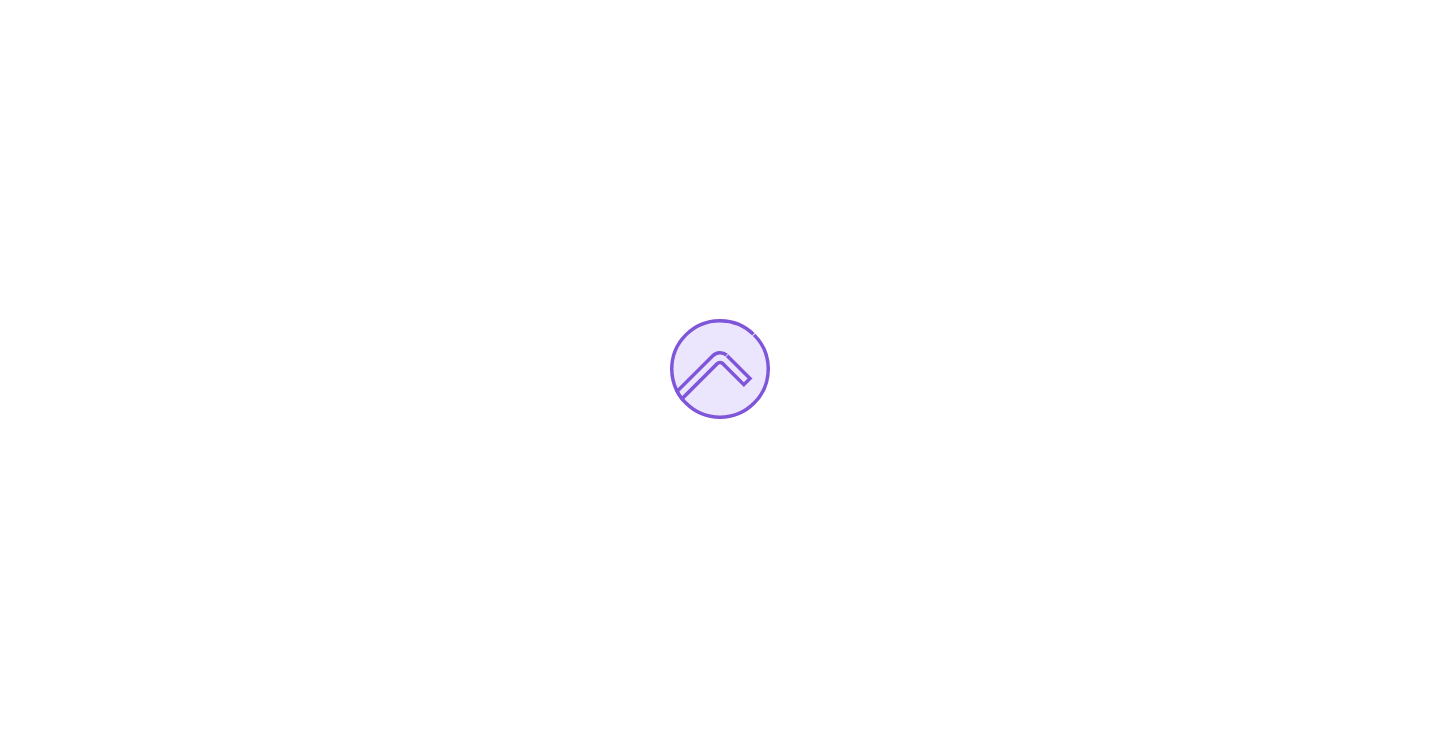 scroll, scrollTop: 0, scrollLeft: 0, axis: both 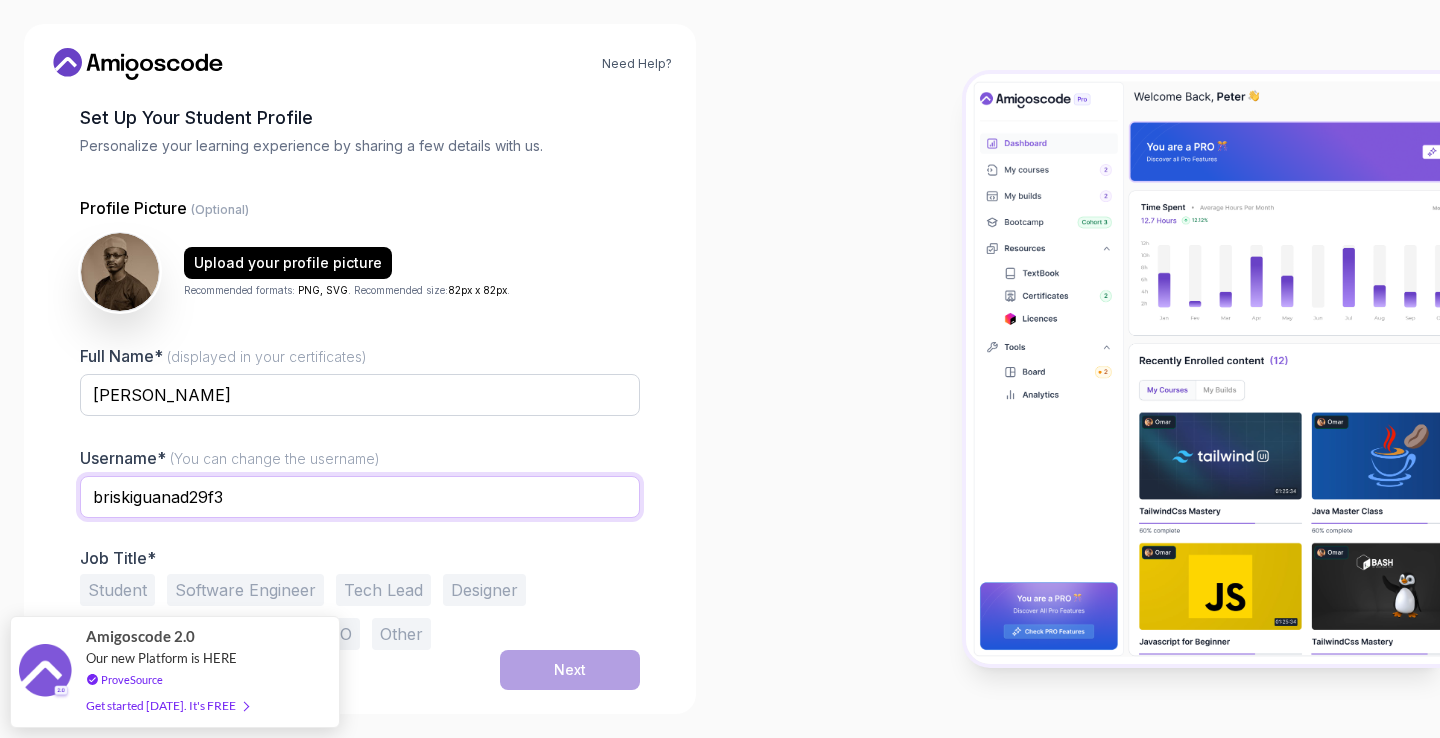 click on "briskiguanad29f3" at bounding box center (360, 497) 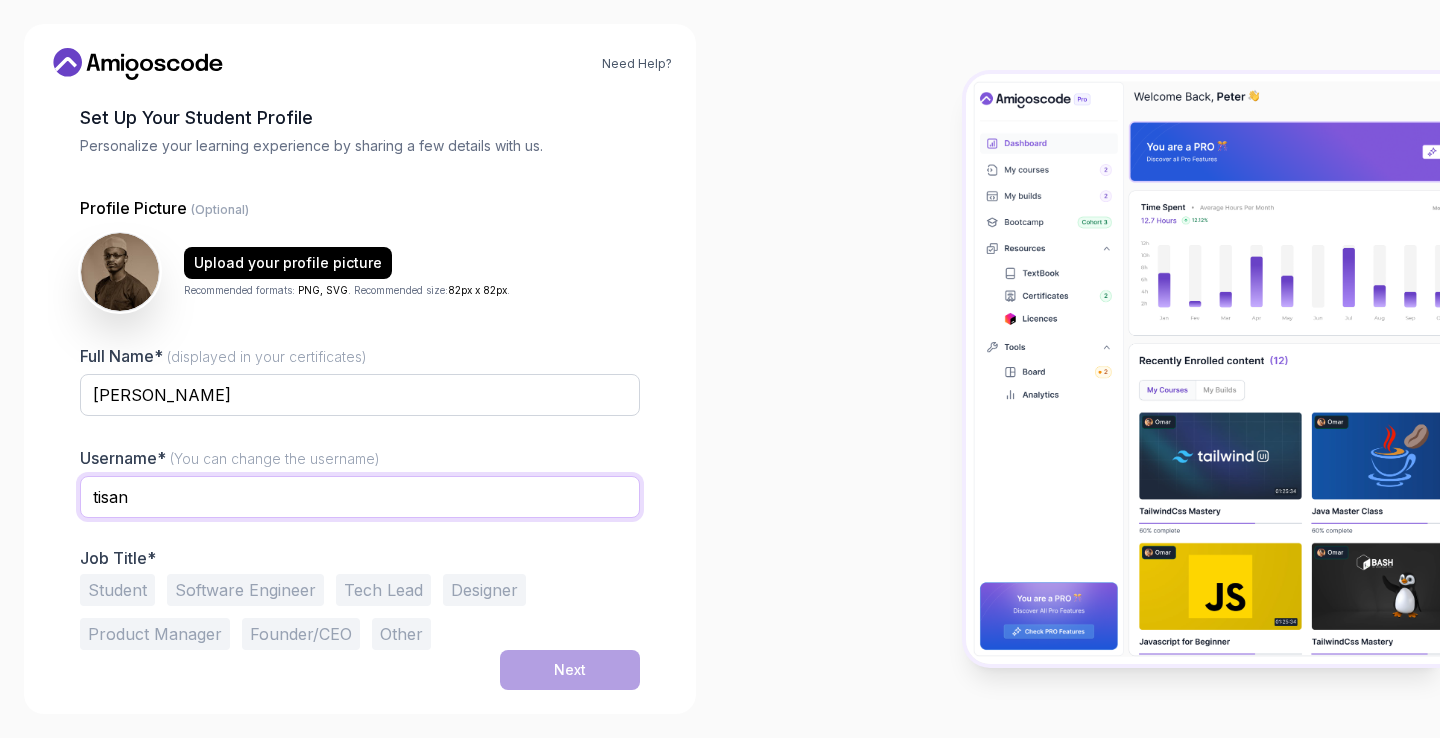 type on "tisanyada" 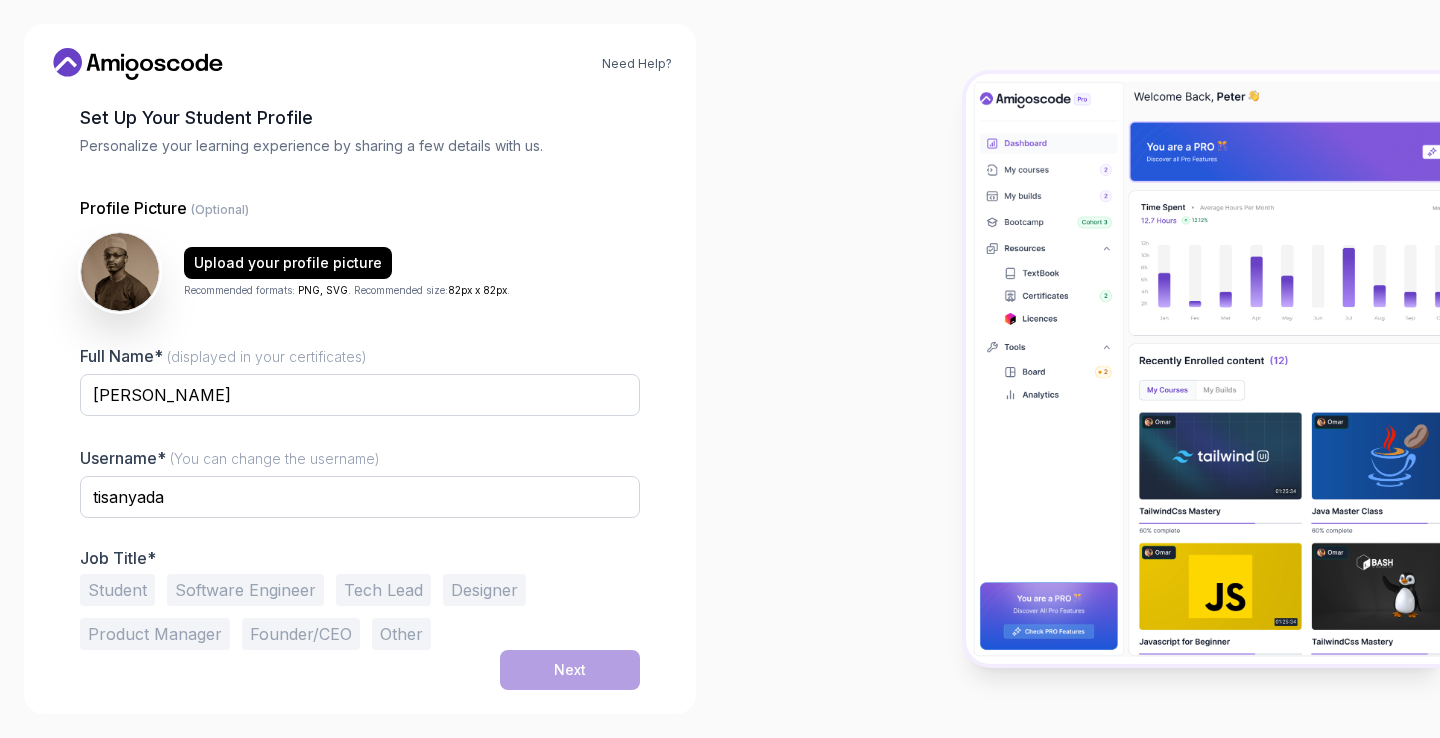 click on "Software Engineer" at bounding box center [245, 590] 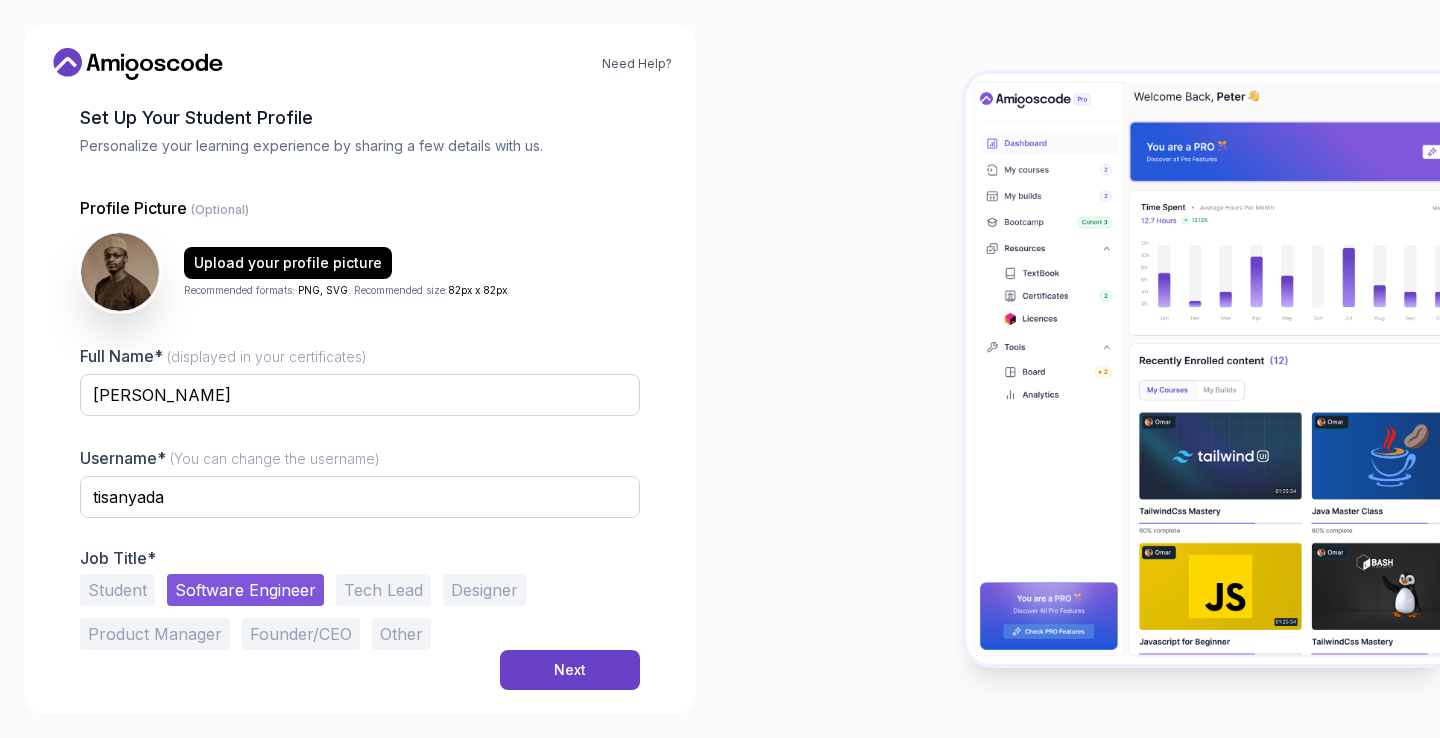 click on "Product Manager" at bounding box center [155, 634] 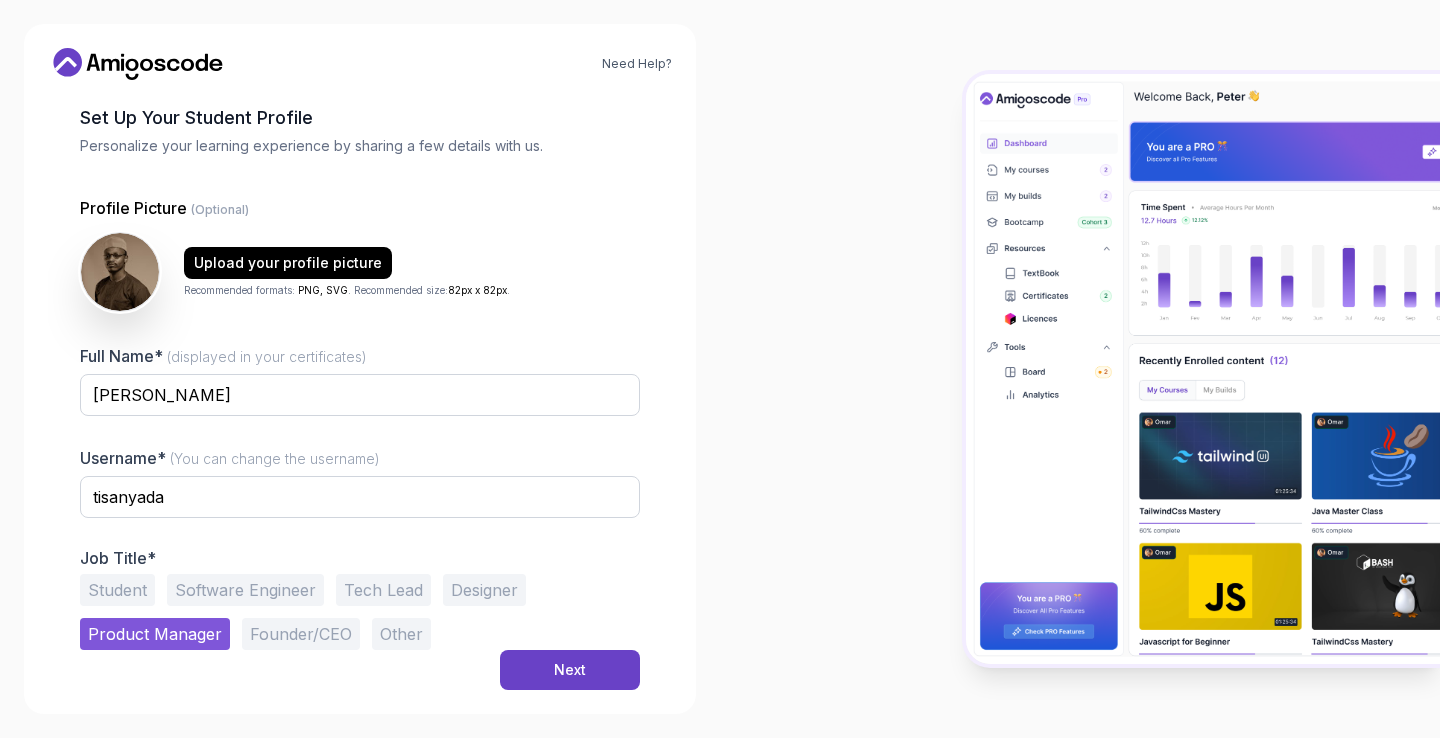 click on "Founder/CEO" at bounding box center [301, 634] 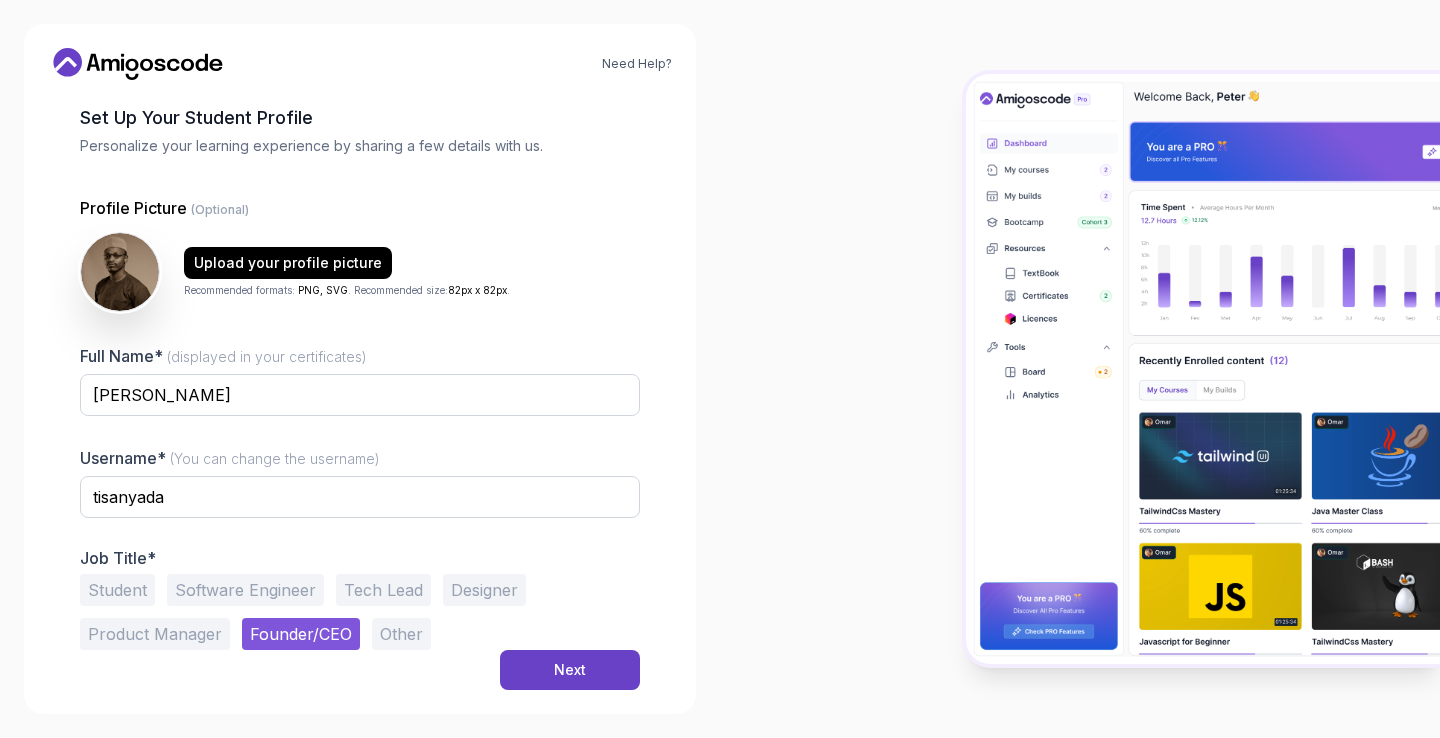 click on "Software Engineer" at bounding box center [245, 590] 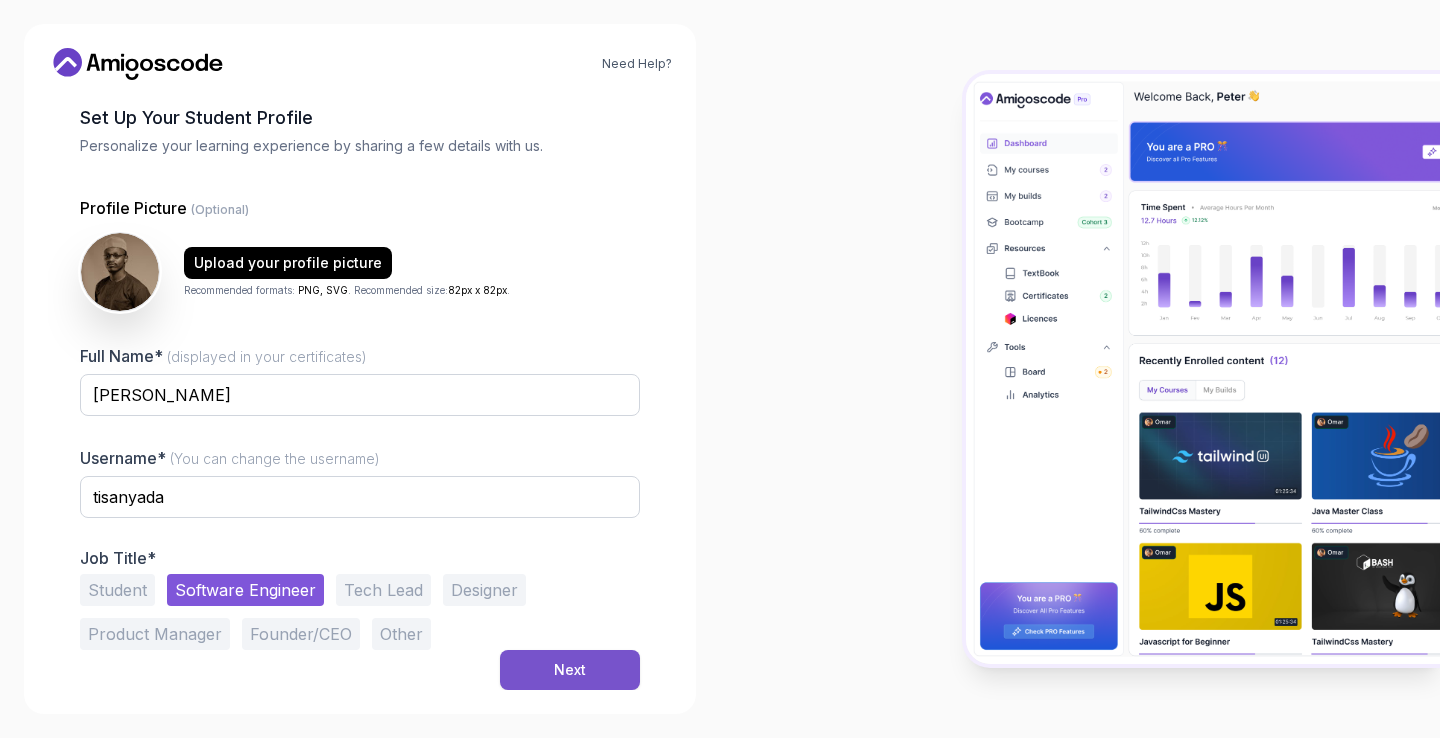 click on "Next" at bounding box center (570, 670) 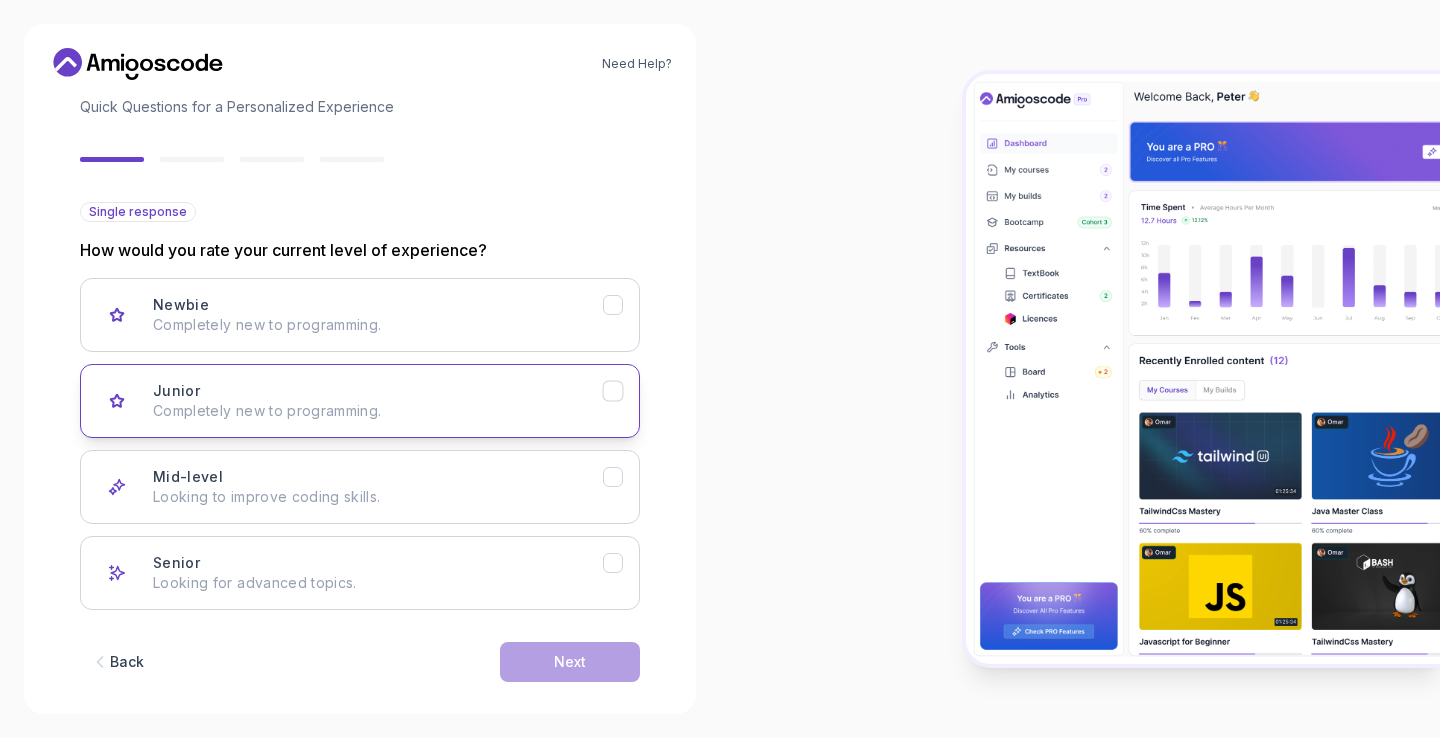 scroll, scrollTop: 159, scrollLeft: 0, axis: vertical 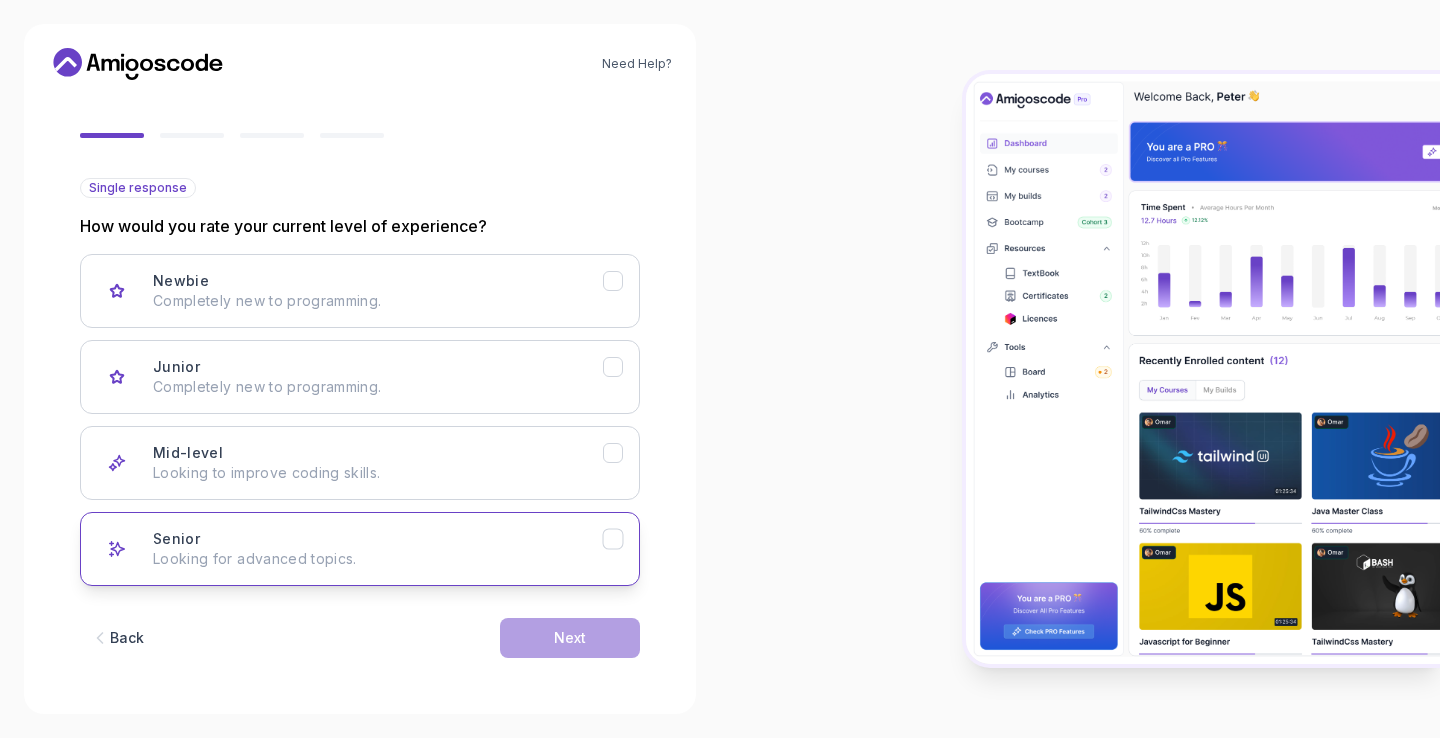 click on "Senior Looking for advanced topics." at bounding box center (378, 549) 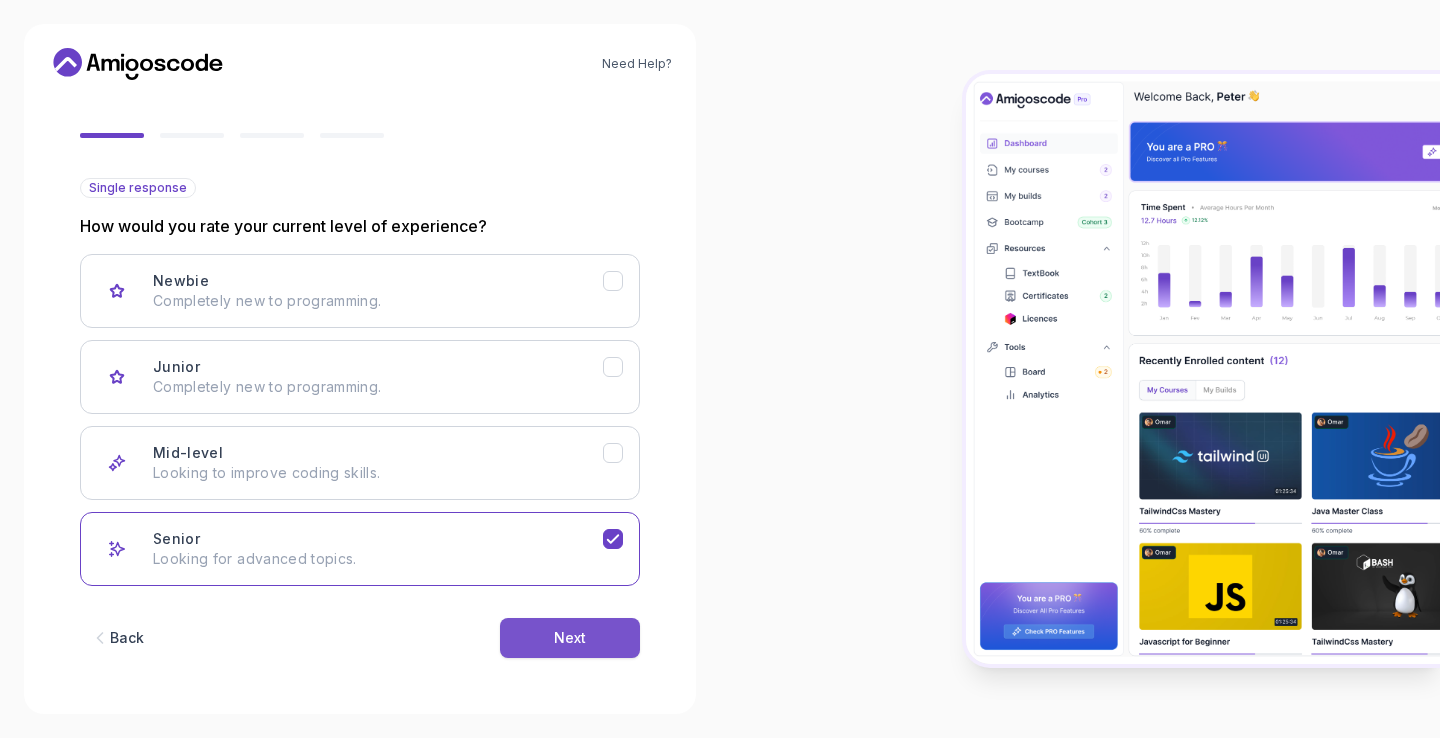 click on "Next" at bounding box center [570, 638] 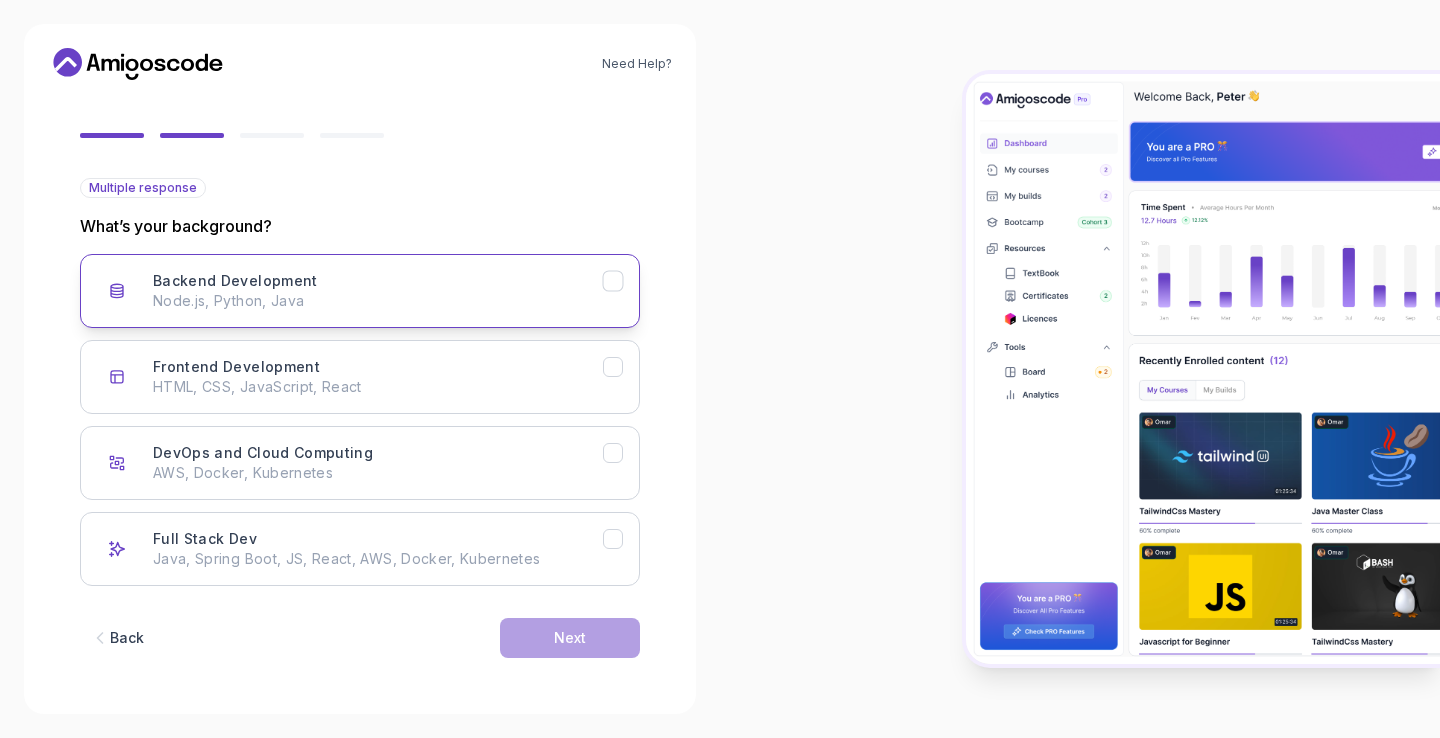 click on "Node.js, Python, Java" at bounding box center (378, 301) 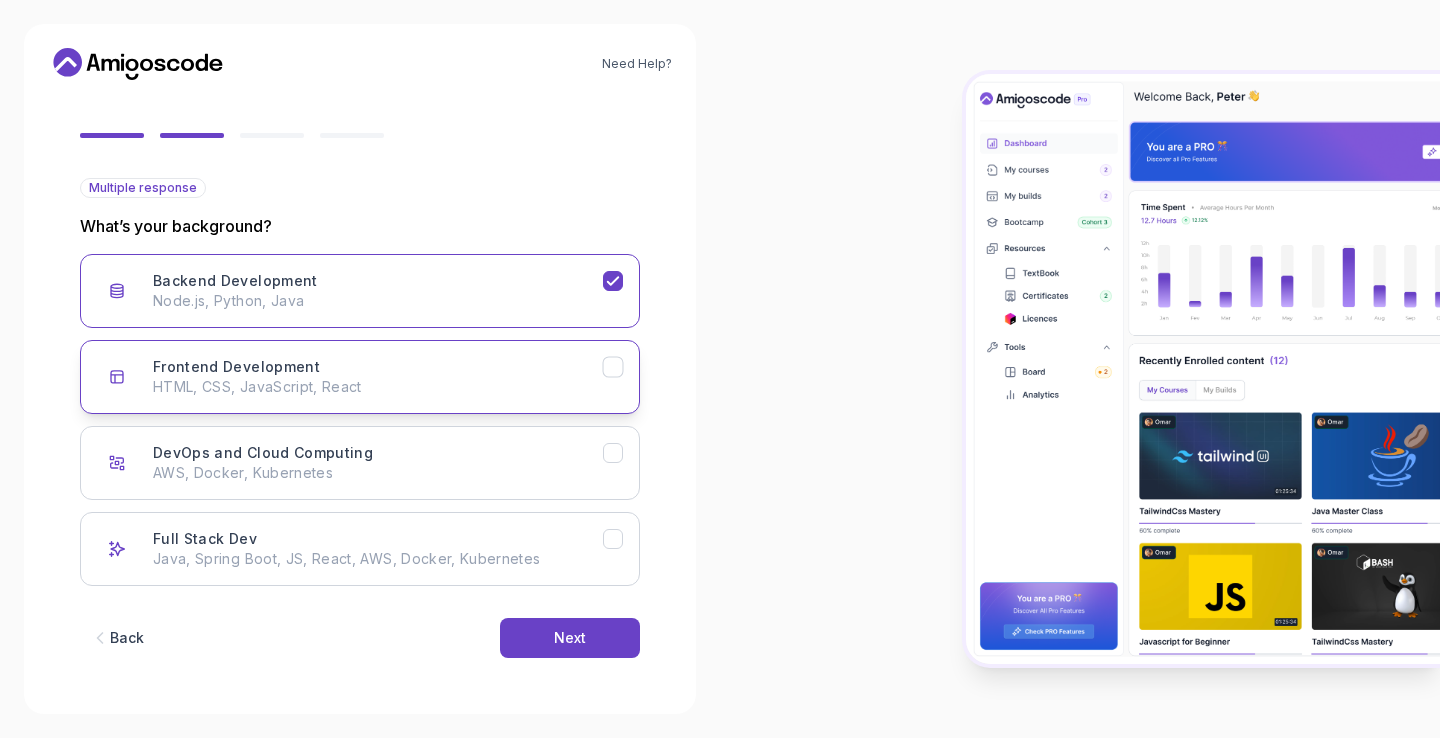 click on "HTML, CSS, JavaScript, React" at bounding box center [378, 387] 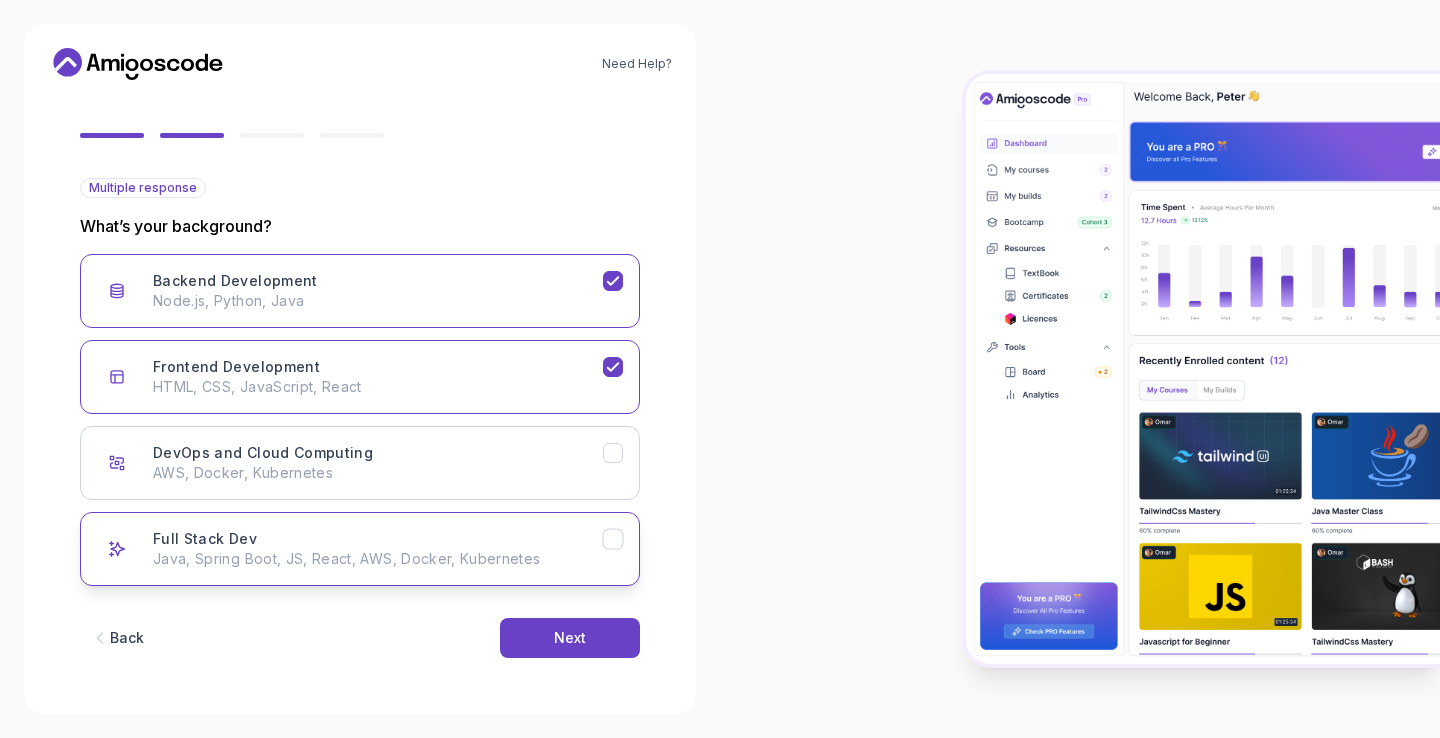 click on "Java, Spring Boot, JS, React, AWS, Docker, Kubernetes" at bounding box center (378, 559) 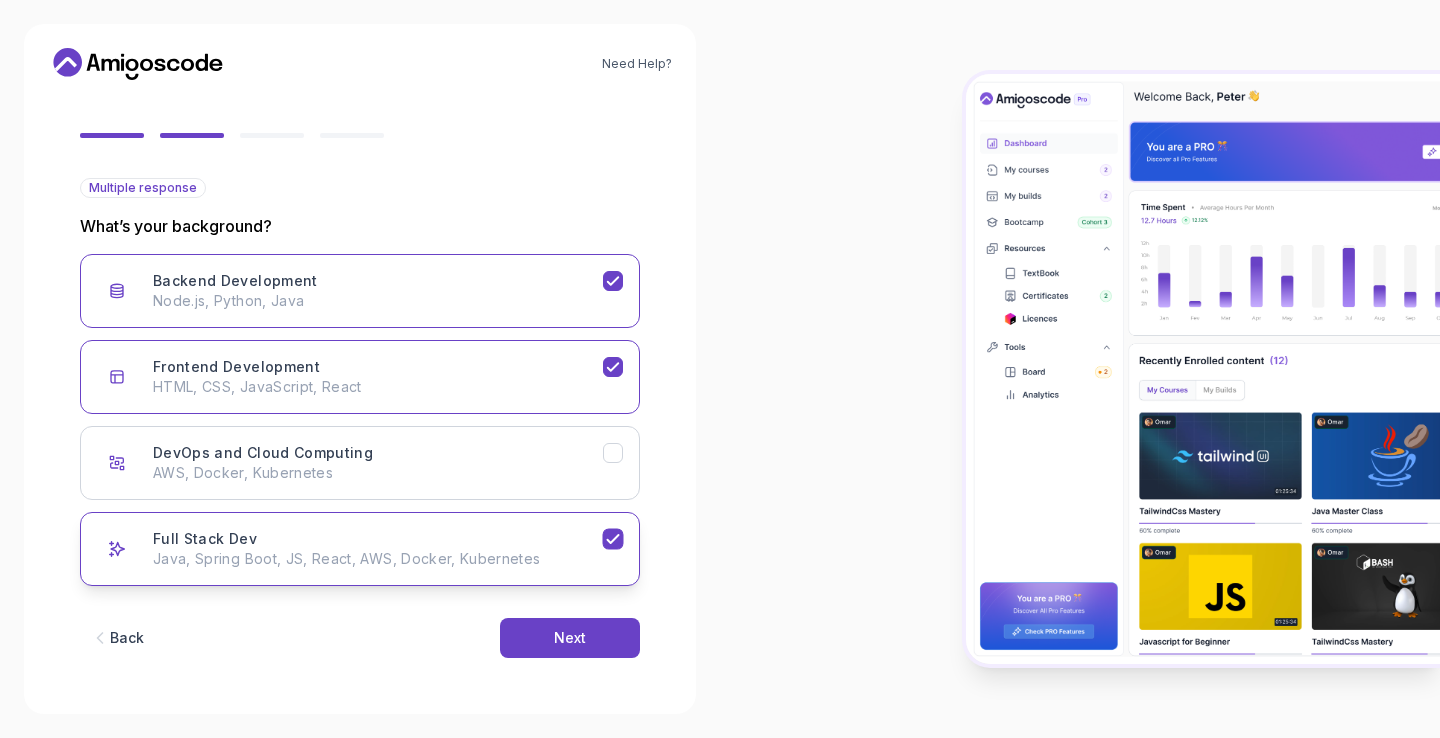 click on "Java, Spring Boot, JS, React, AWS, Docker, Kubernetes" at bounding box center [378, 559] 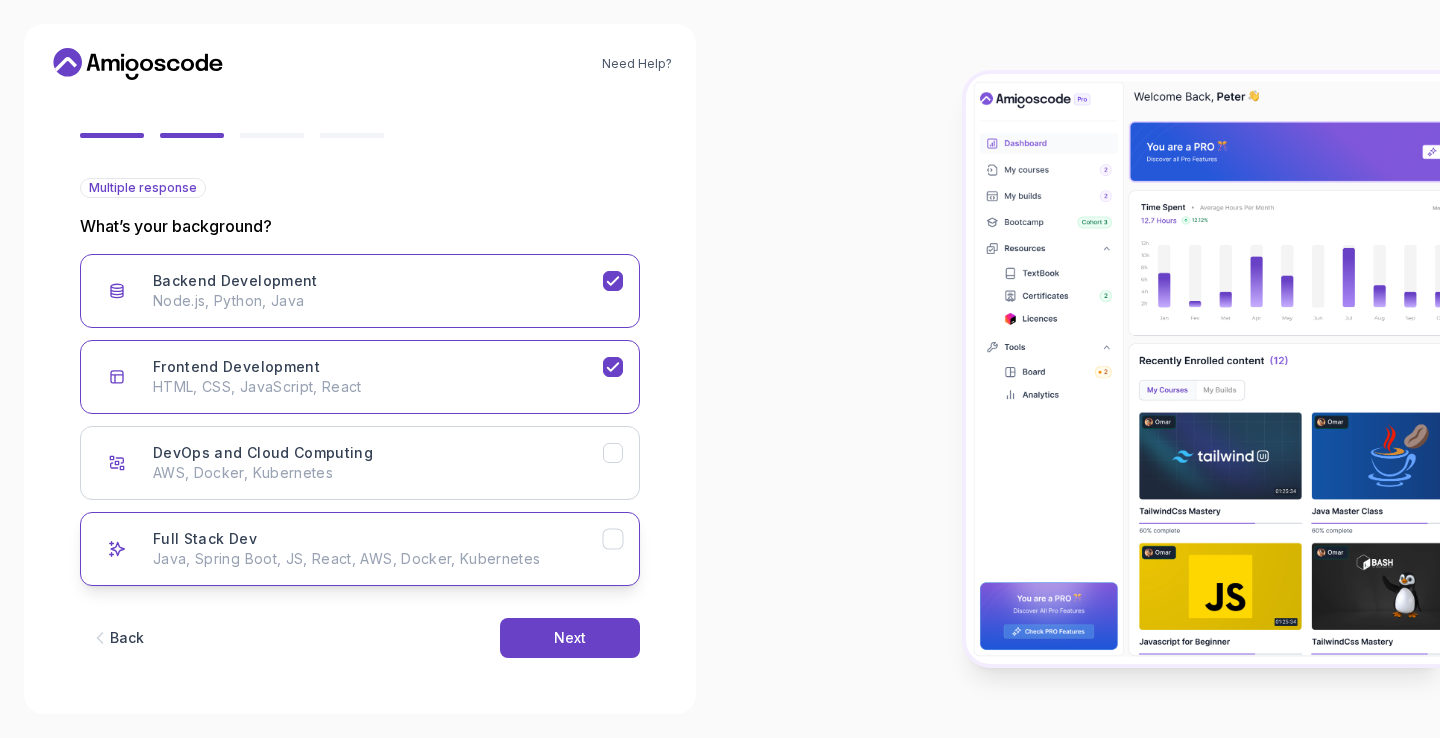 click on "Java, Spring Boot, JS, React, AWS, Docker, Kubernetes" at bounding box center (378, 559) 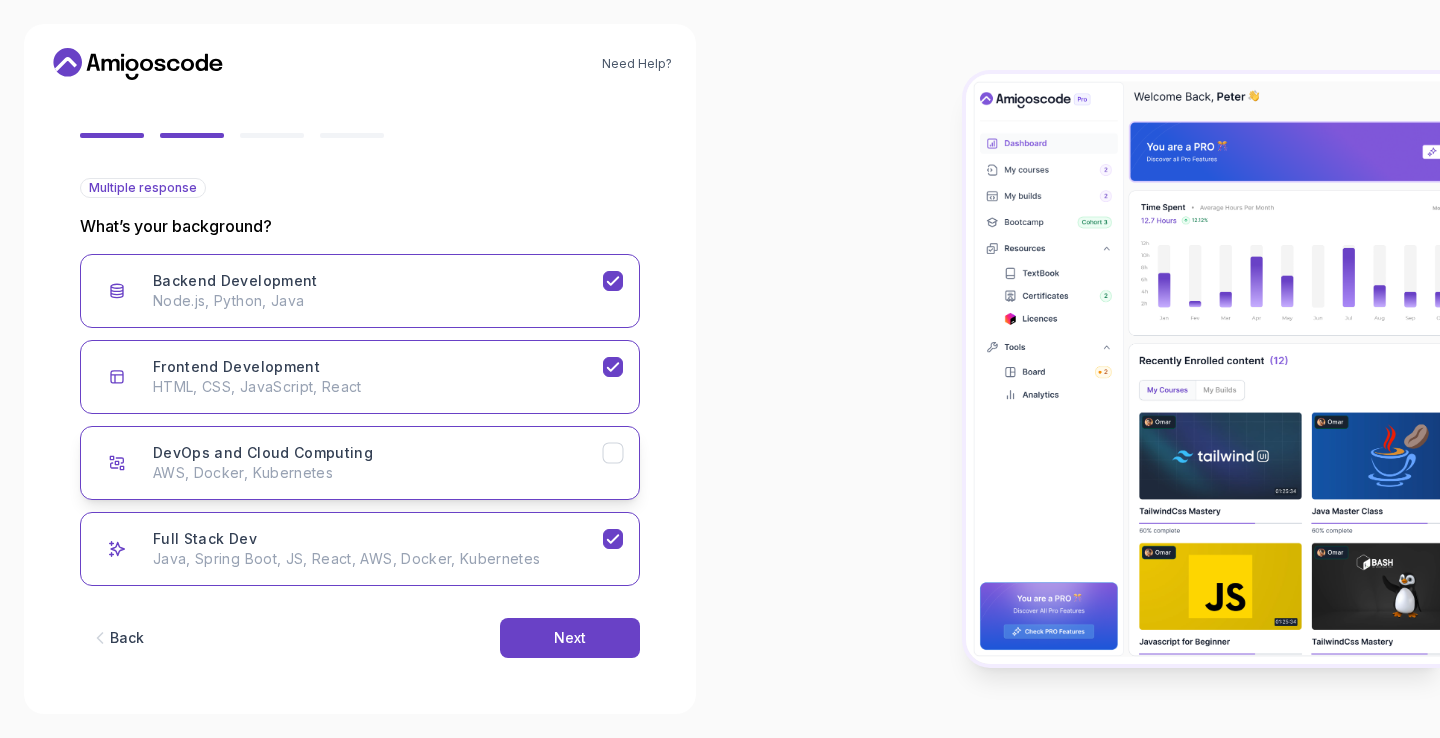 click on "AWS, Docker, Kubernetes" at bounding box center [378, 473] 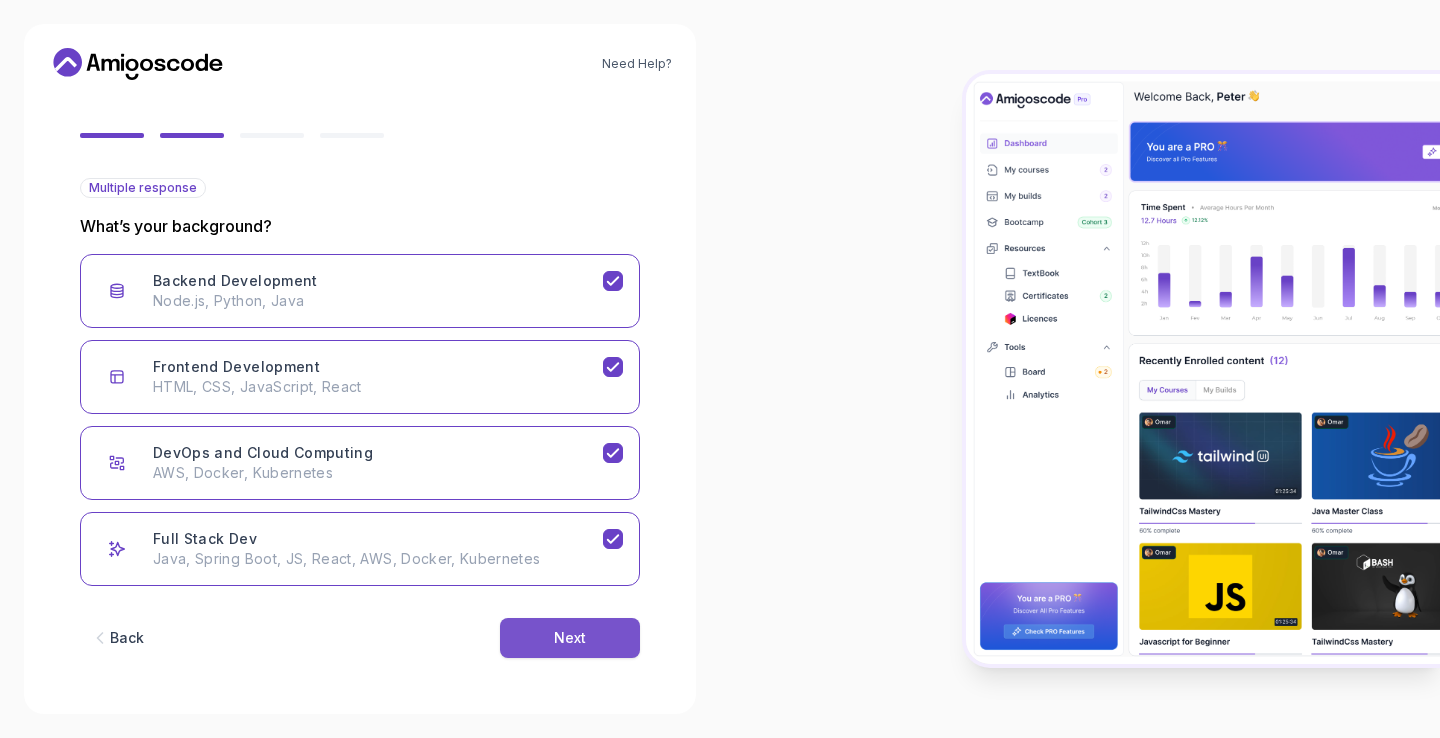 click on "Next" at bounding box center [570, 638] 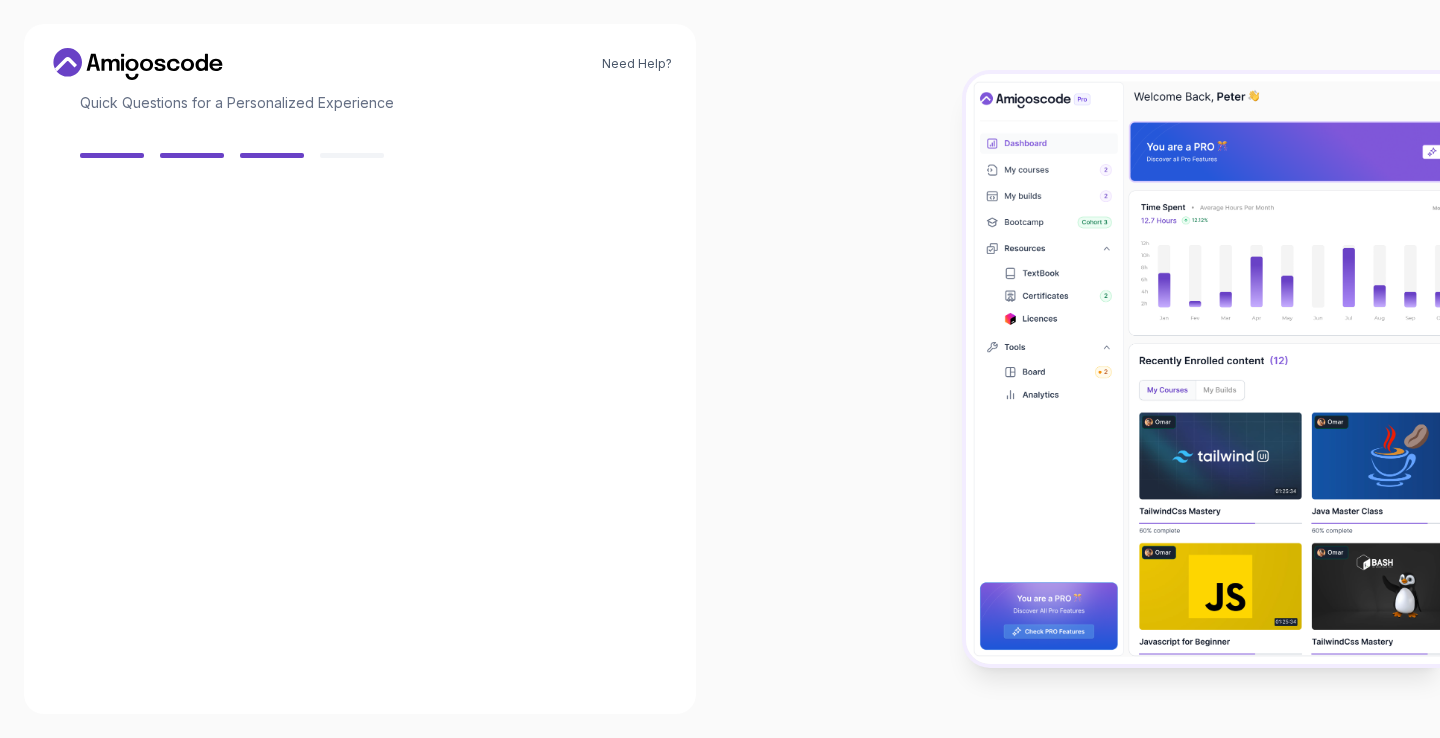 scroll, scrollTop: 135, scrollLeft: 0, axis: vertical 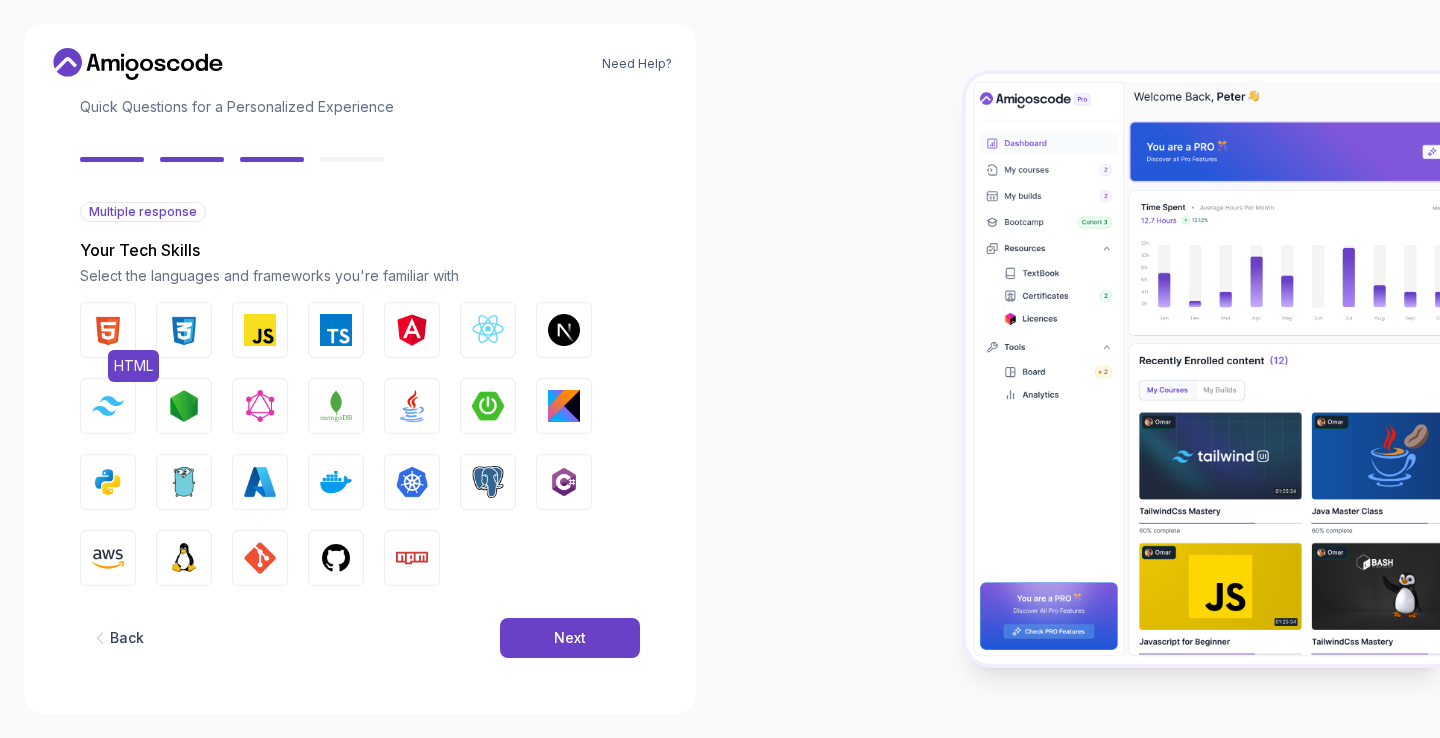 click at bounding box center (108, 330) 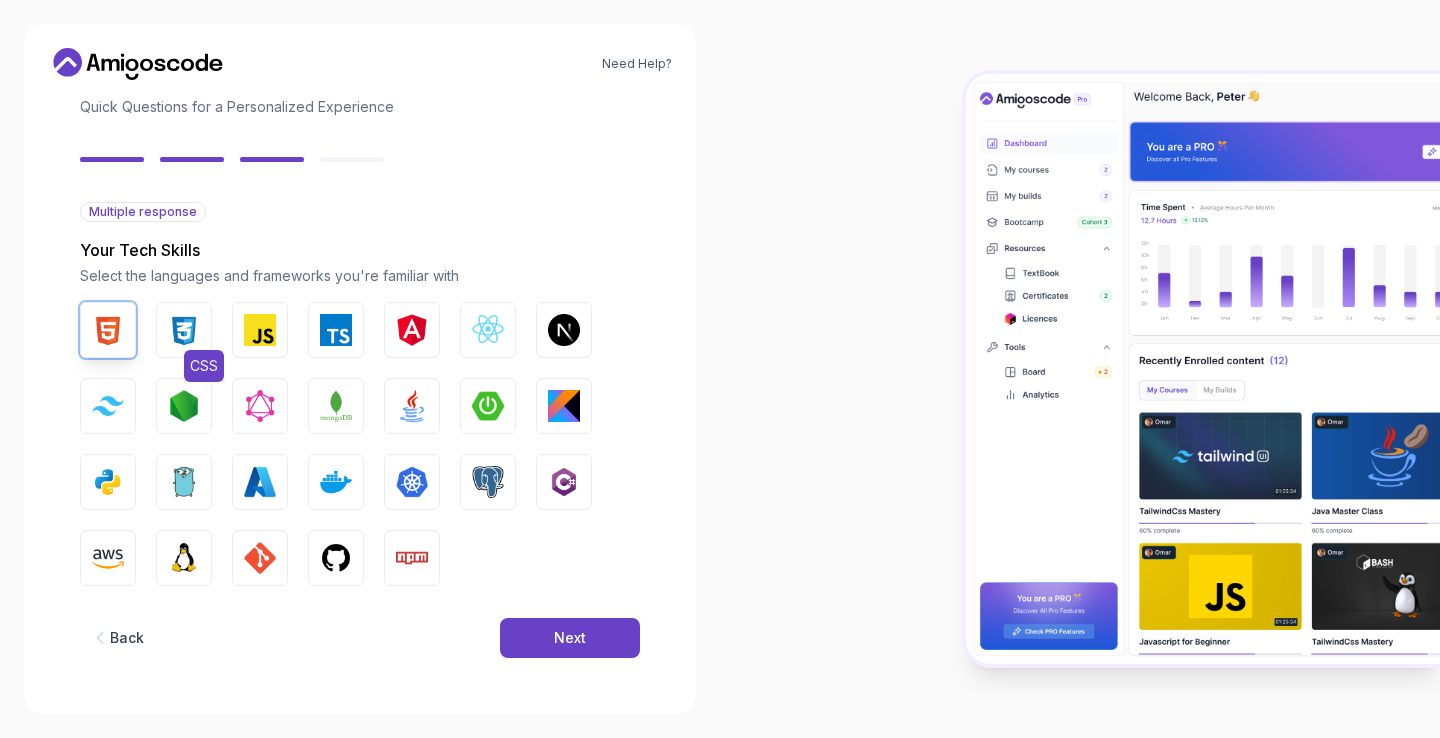click on "CSS" at bounding box center [184, 330] 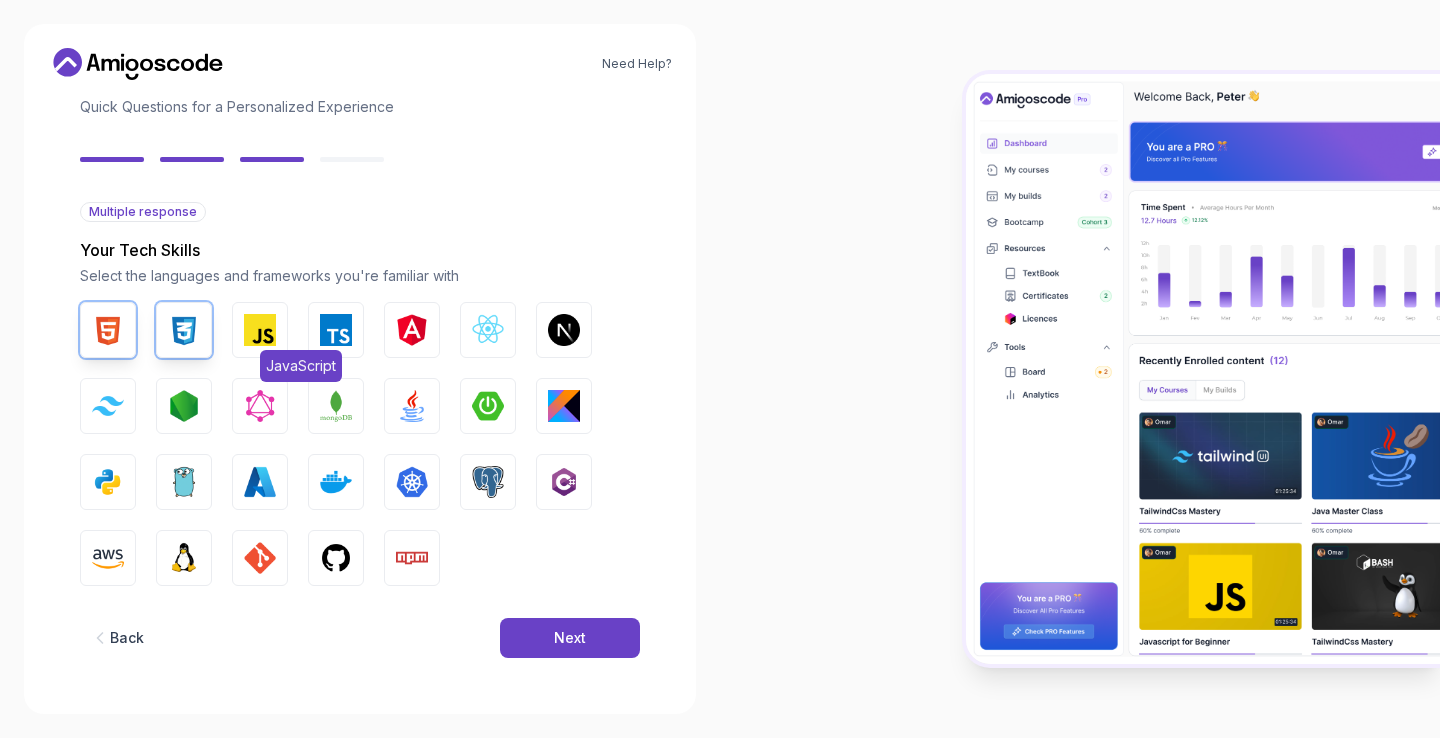 click at bounding box center (260, 330) 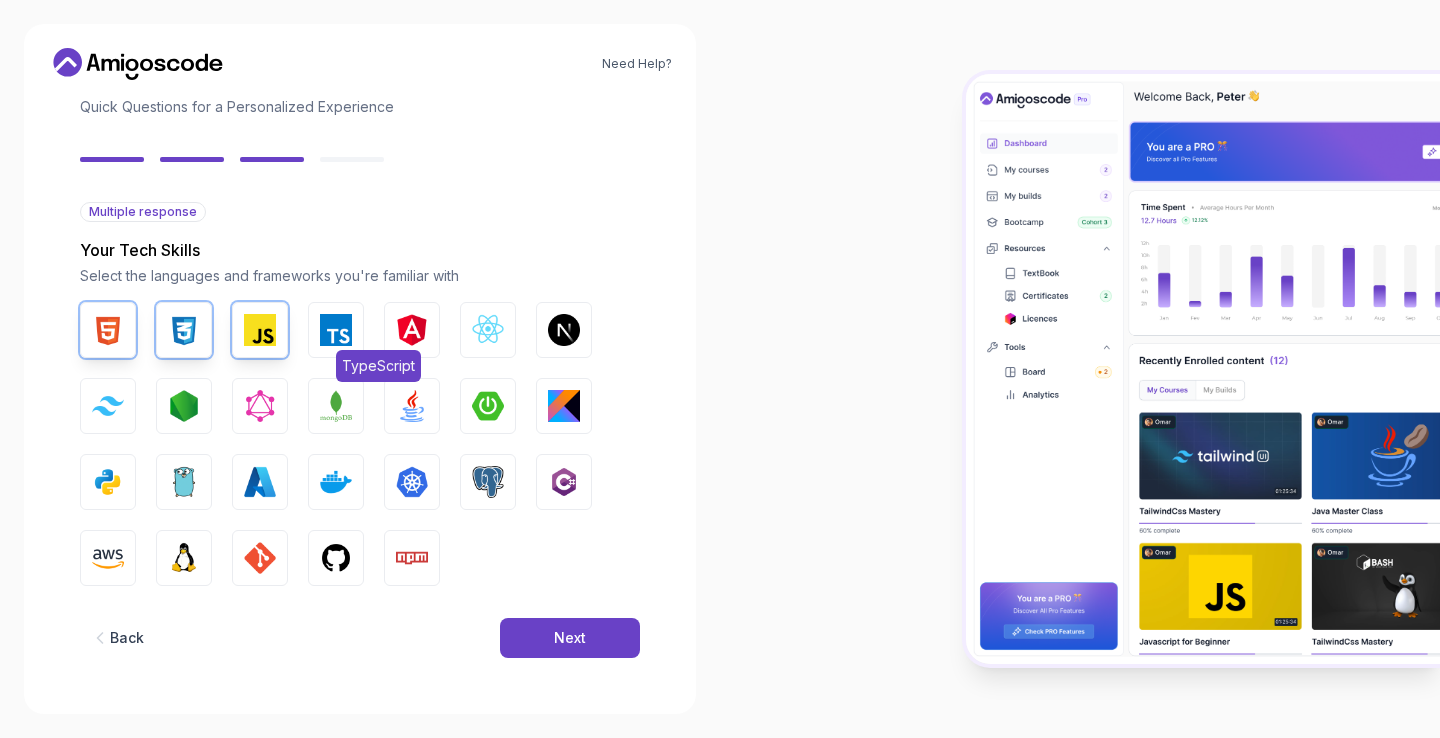 click at bounding box center (336, 330) 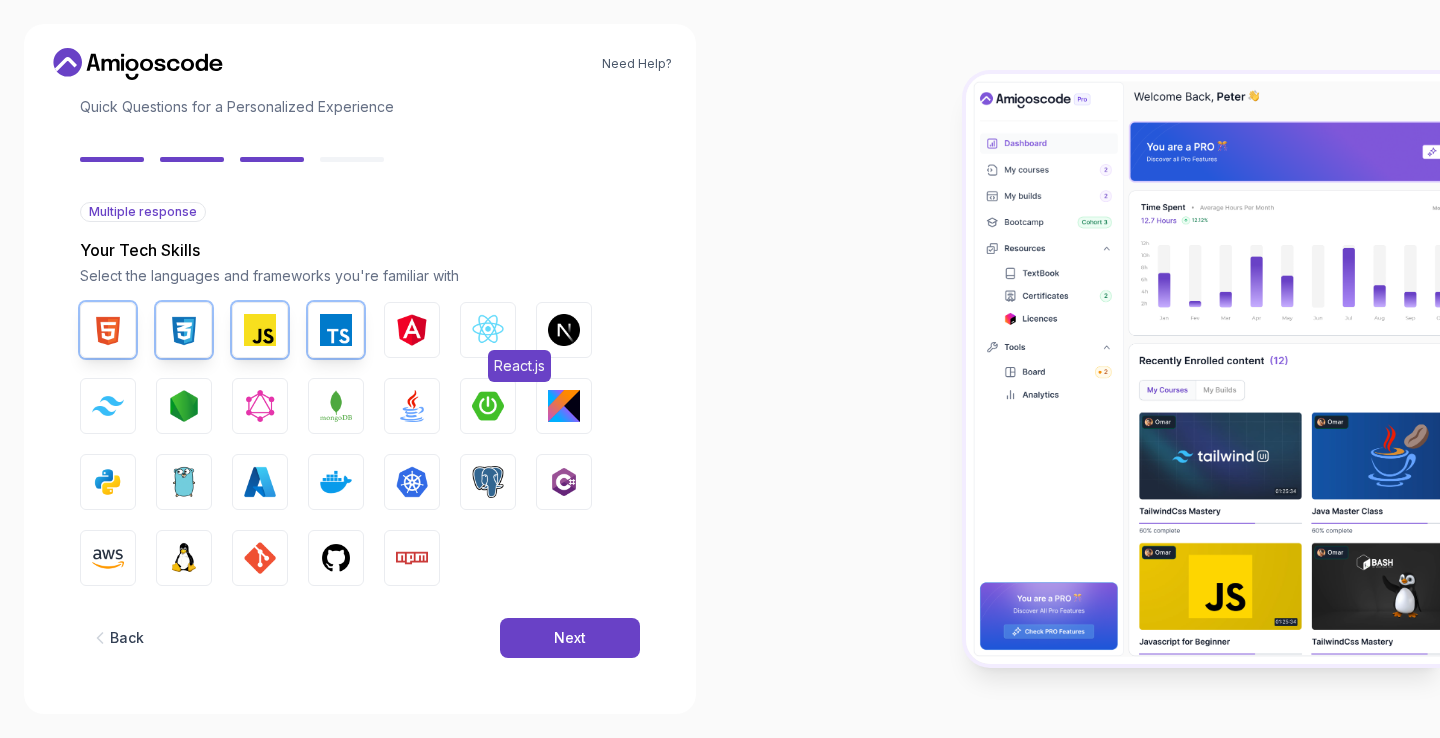 click at bounding box center [488, 330] 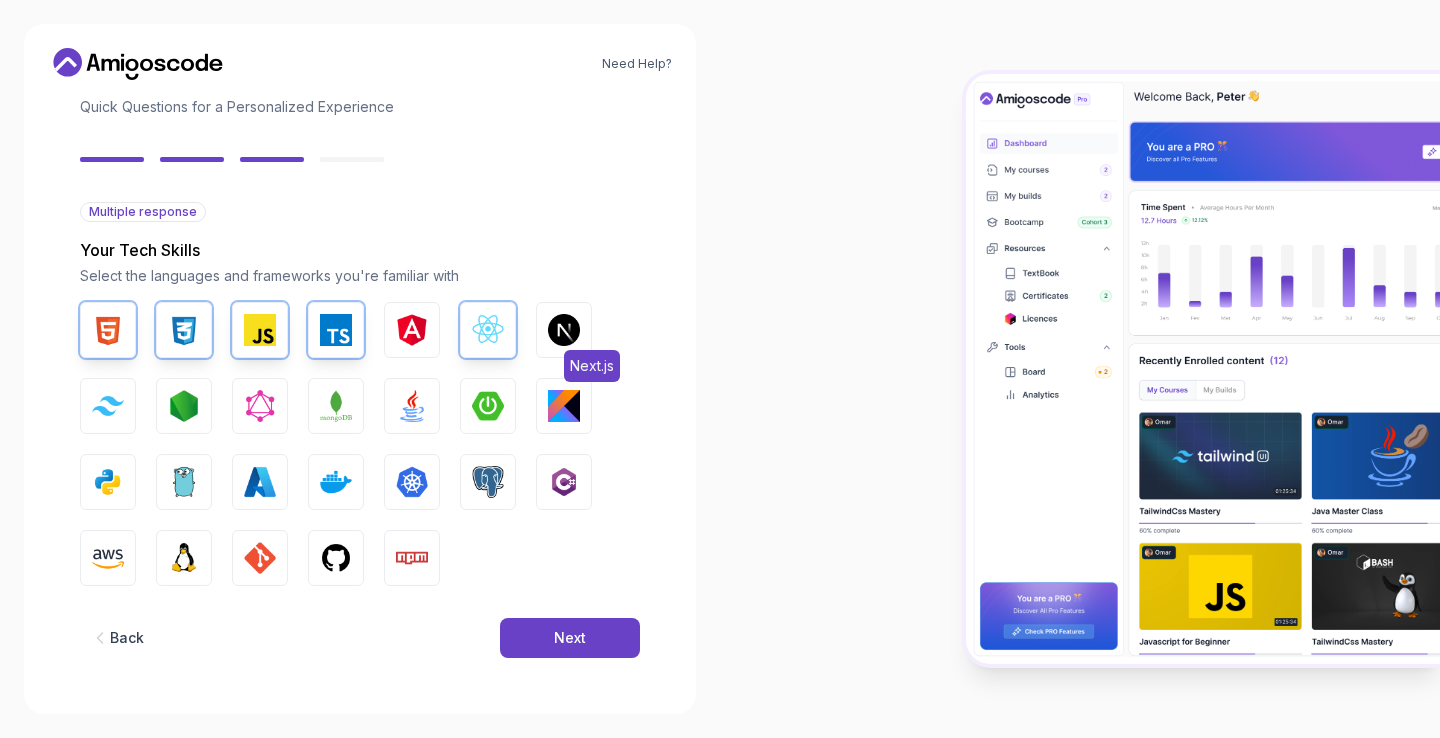 click at bounding box center [564, 330] 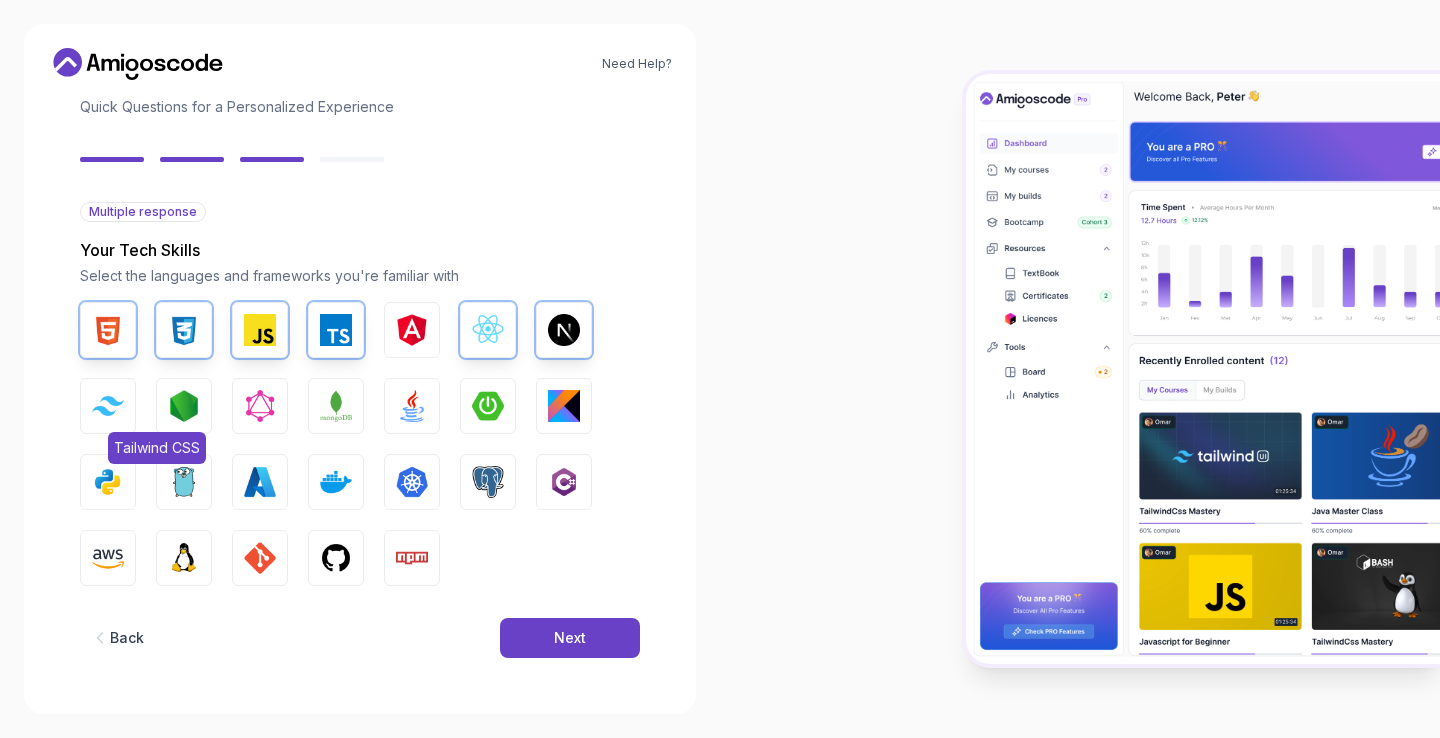 click at bounding box center (108, 405) 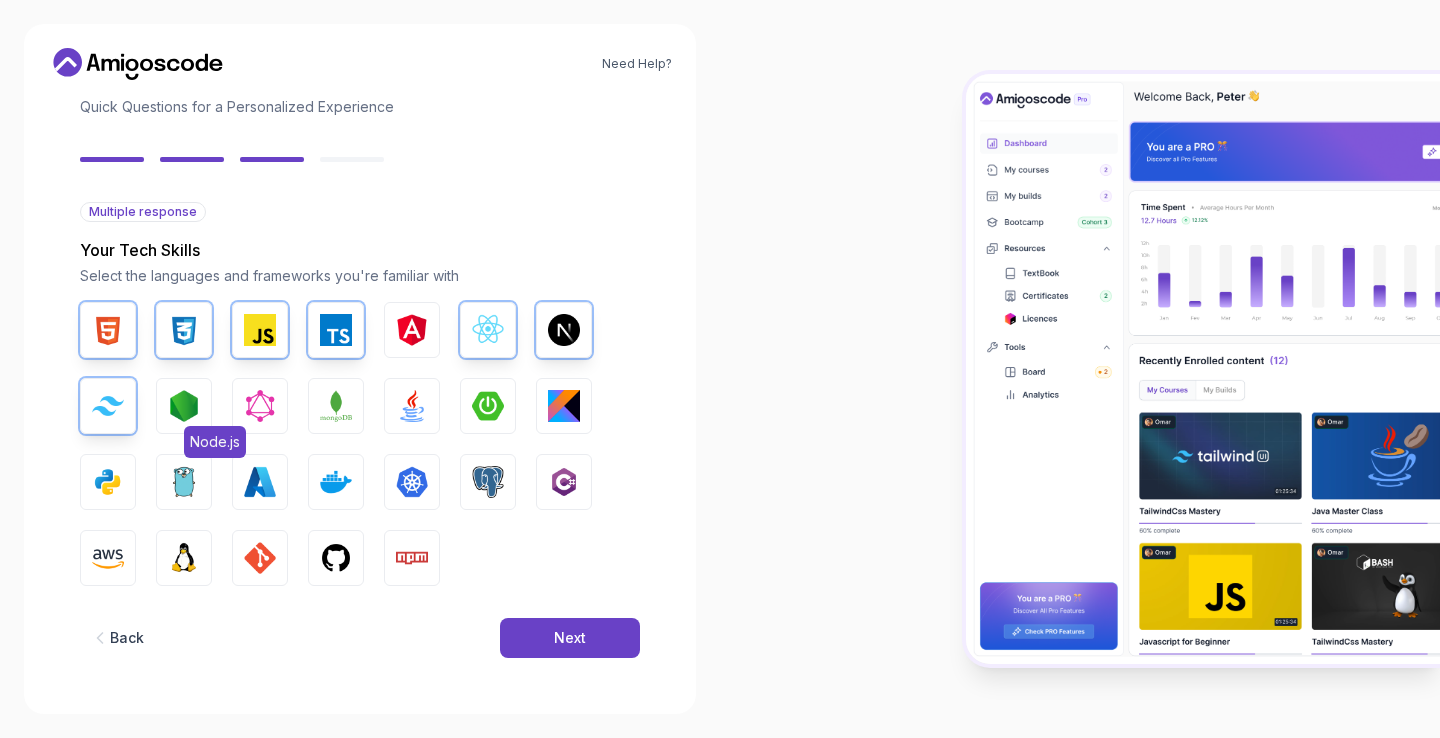 click at bounding box center (184, 406) 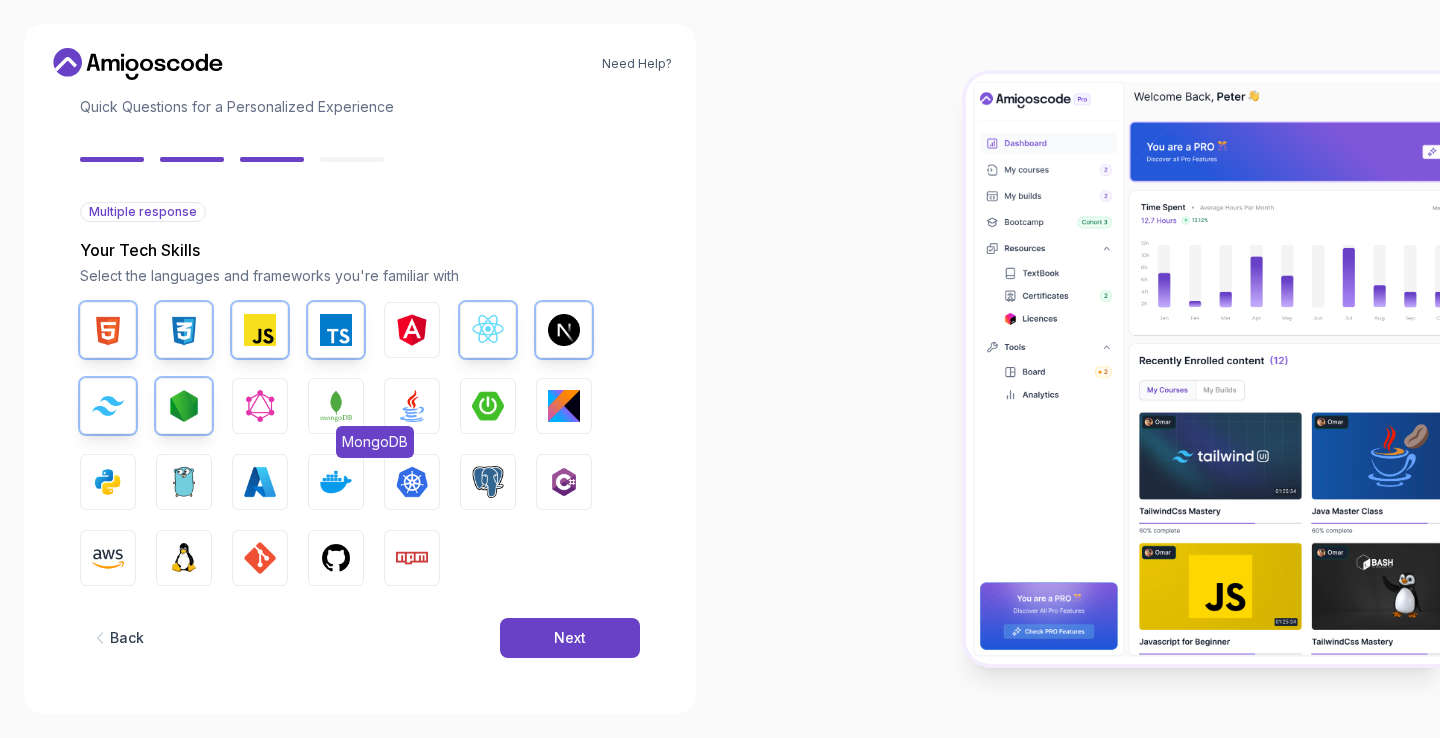 click on "MongoDB" at bounding box center (336, 406) 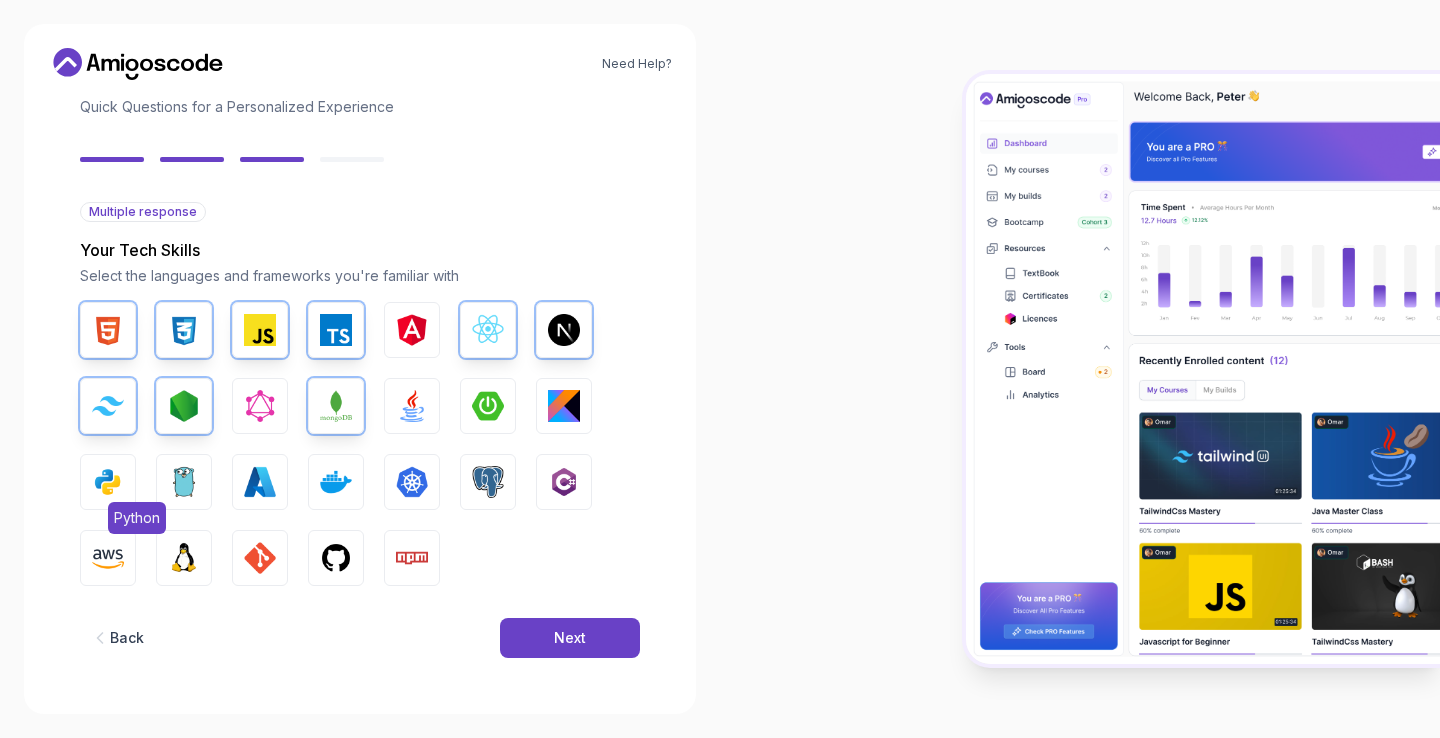 click at bounding box center [108, 482] 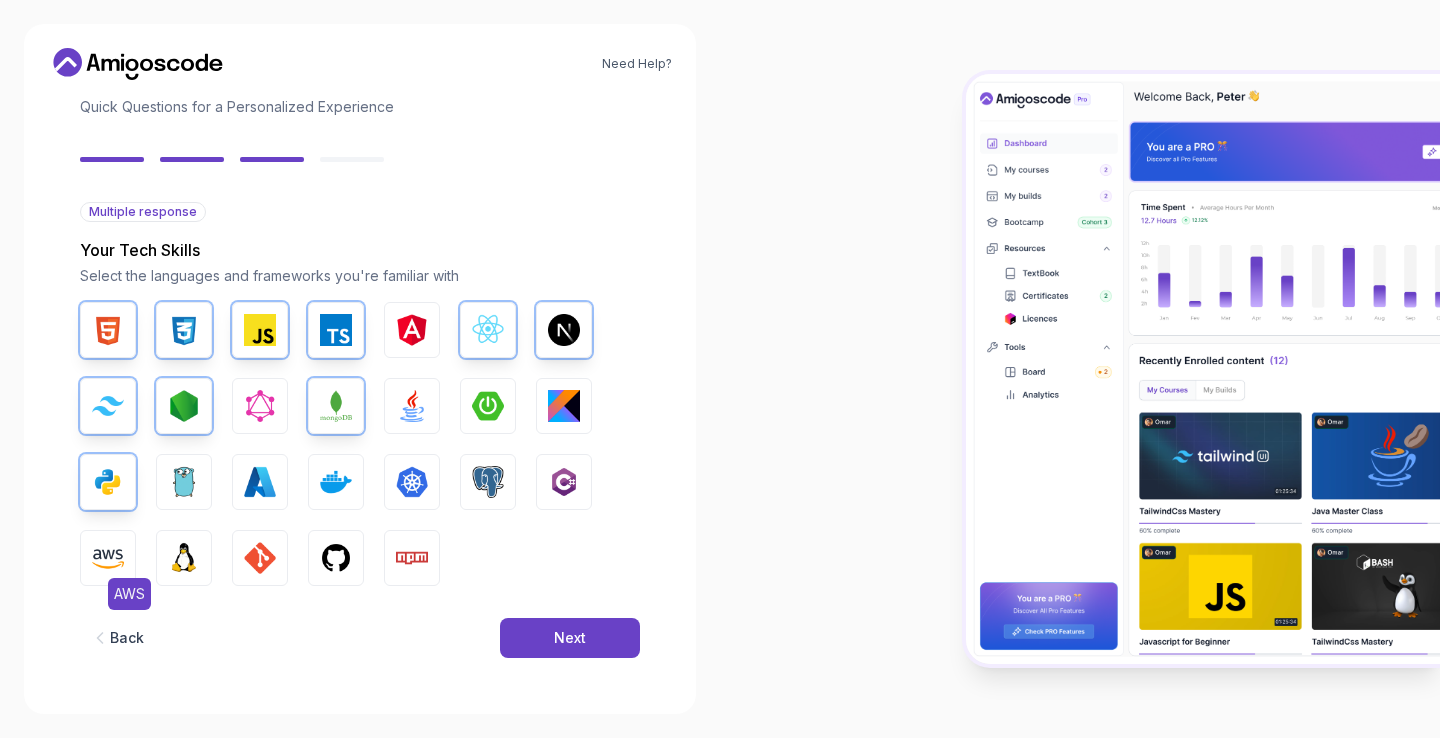 click at bounding box center (108, 558) 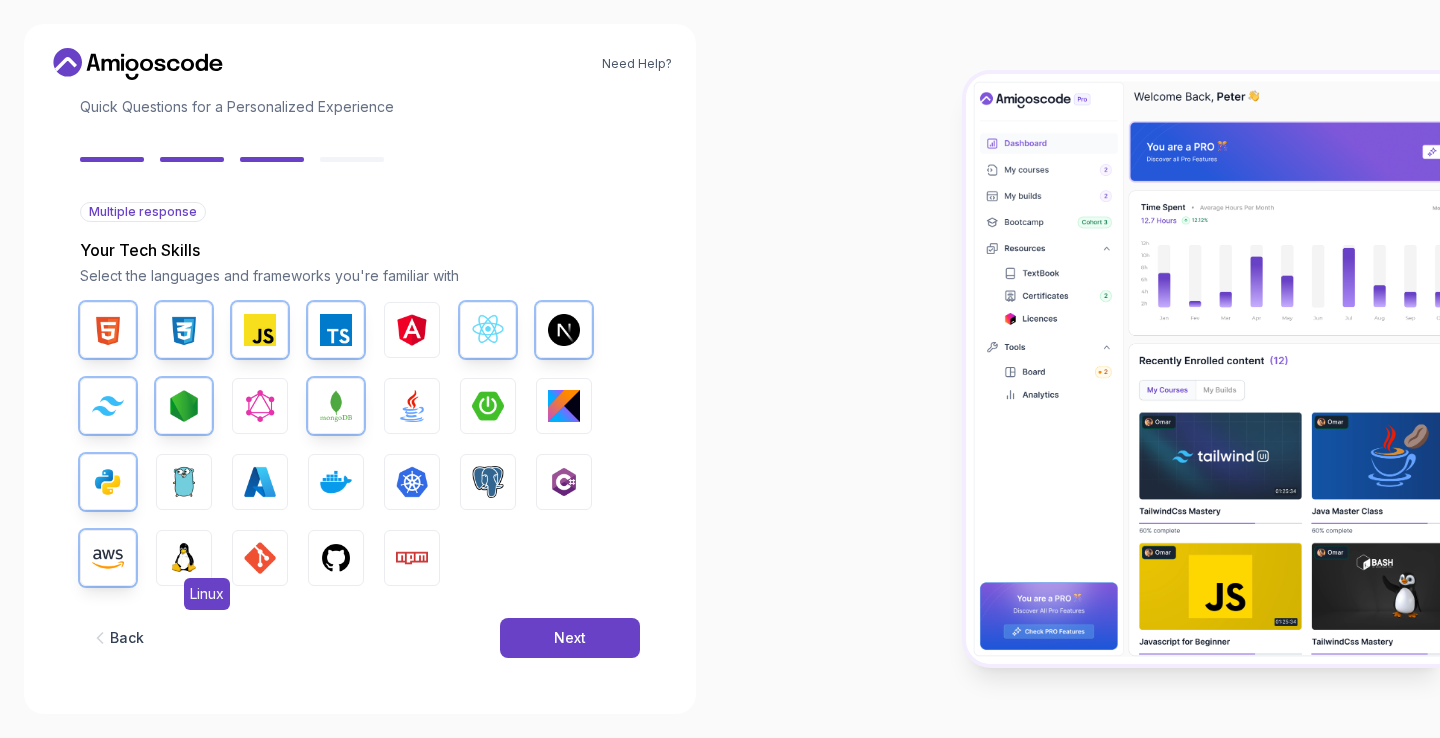 click at bounding box center (184, 558) 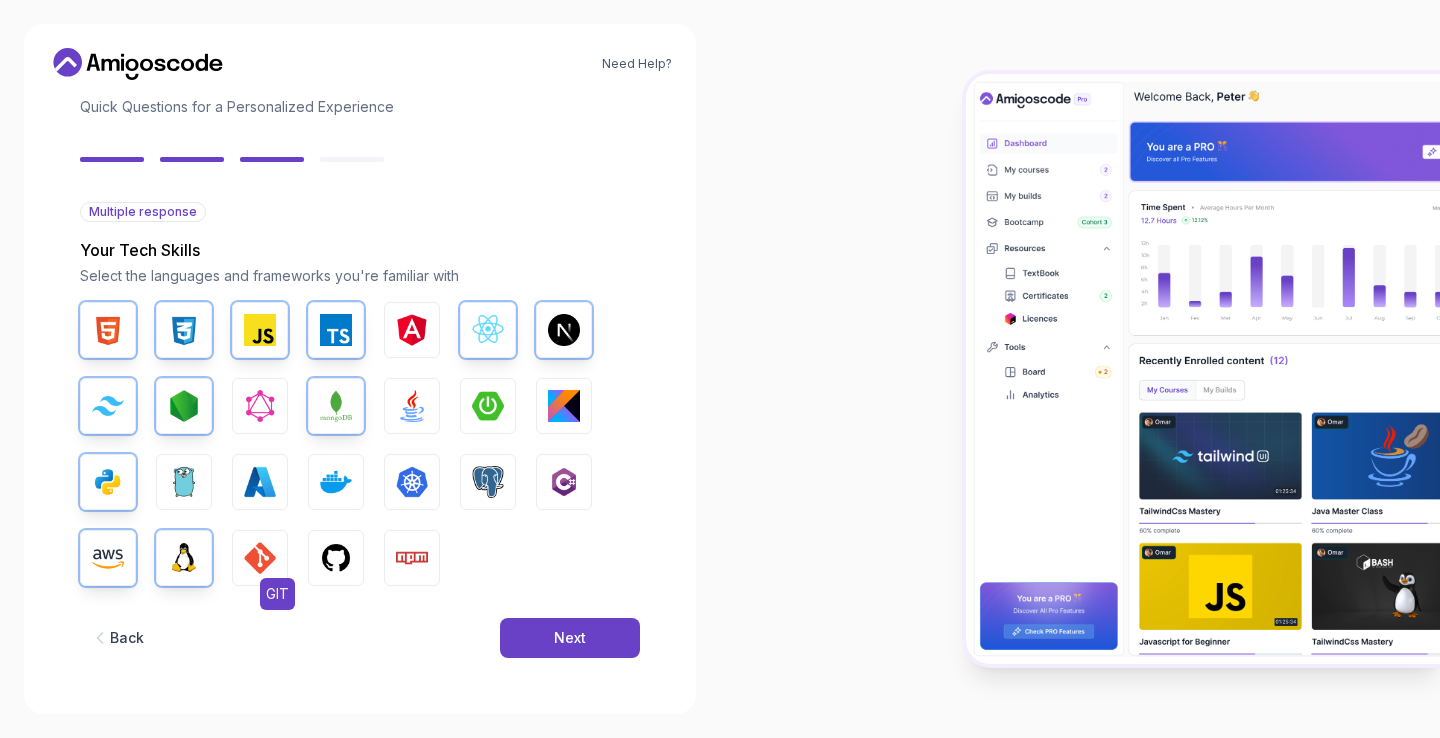 click at bounding box center (260, 558) 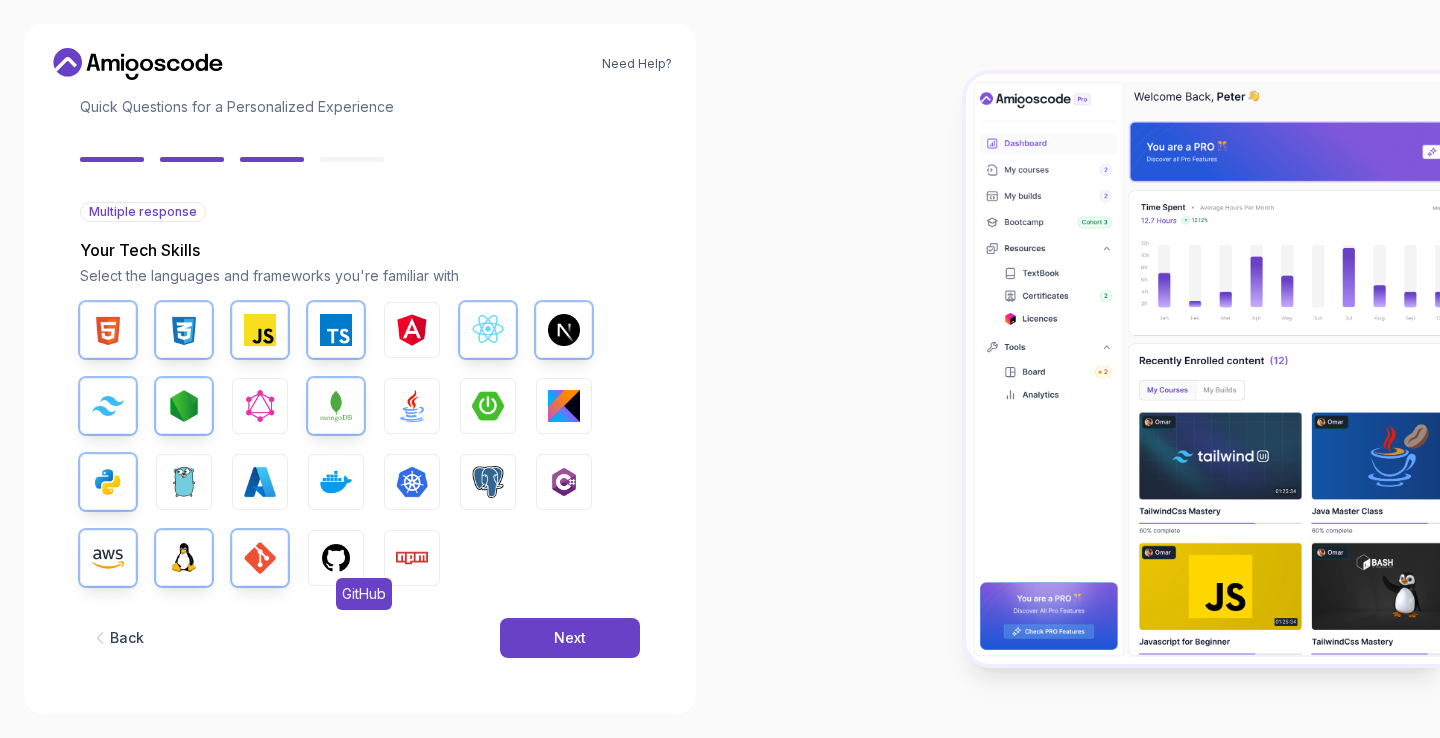 click at bounding box center [336, 558] 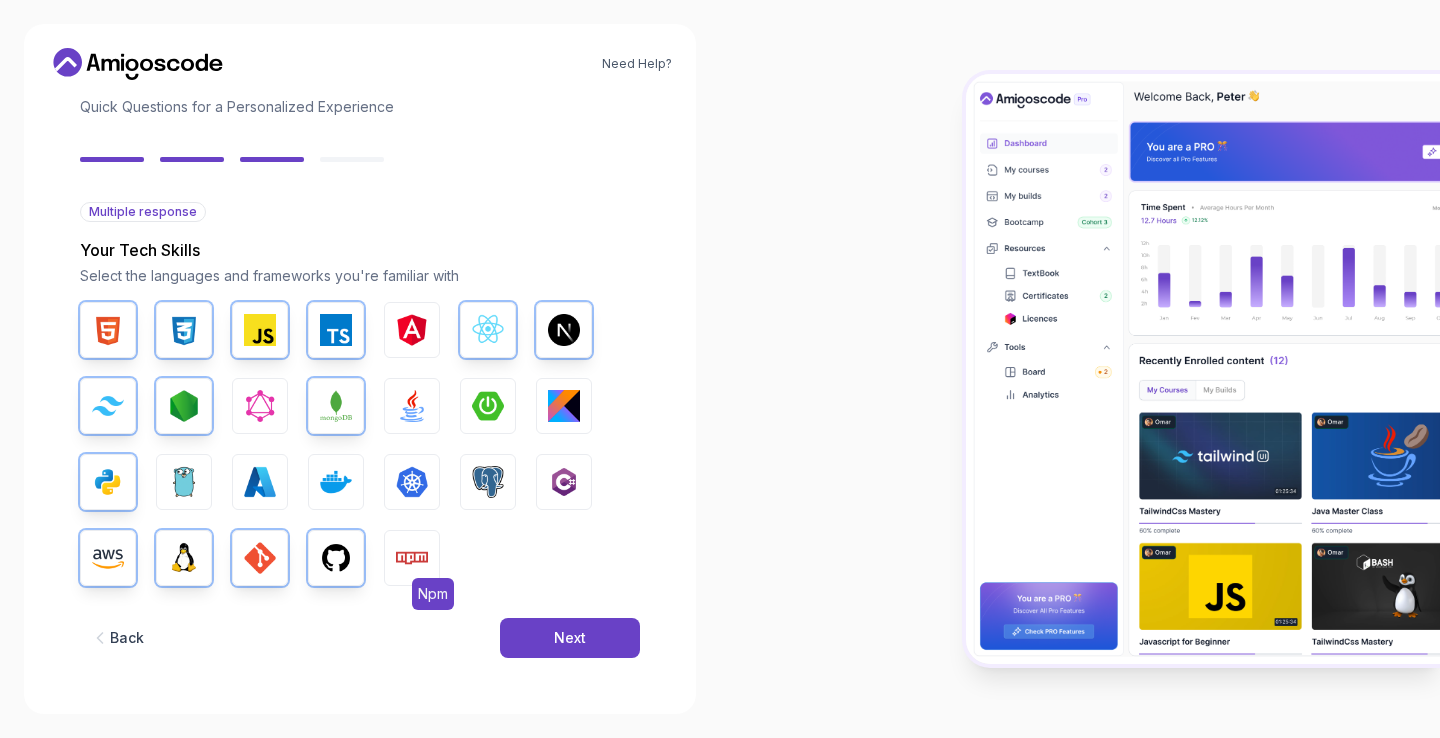 click on "Npm" at bounding box center [412, 558] 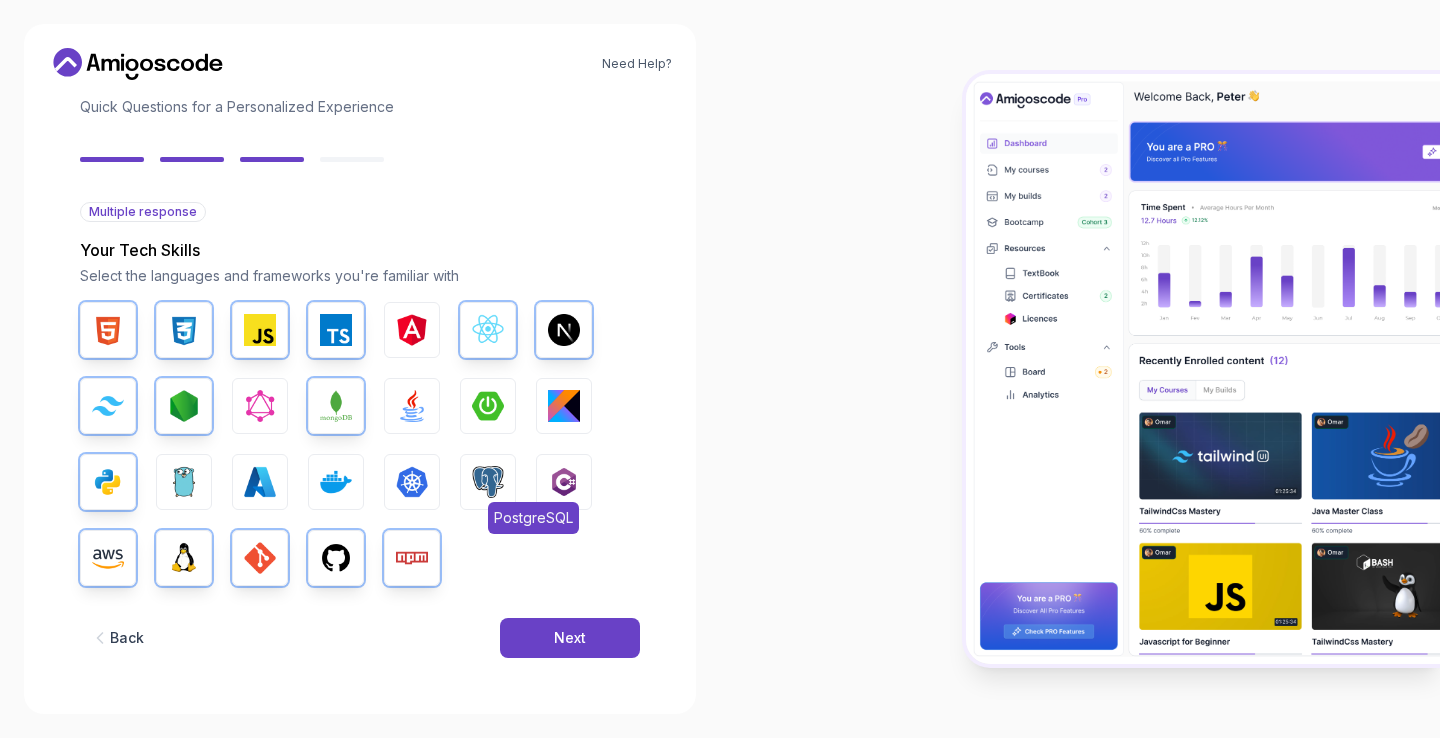 click on "PostgreSQL" at bounding box center (488, 482) 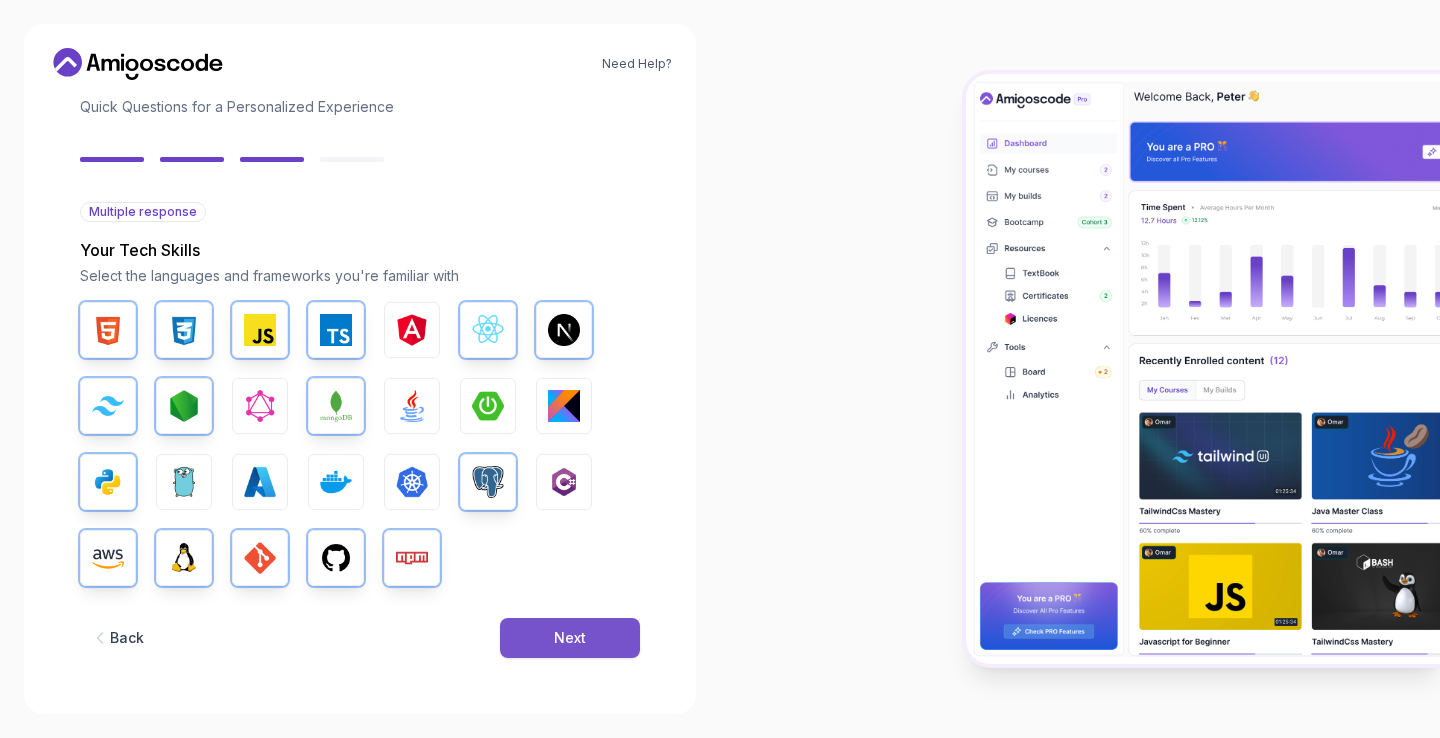 click on "Next" at bounding box center [570, 638] 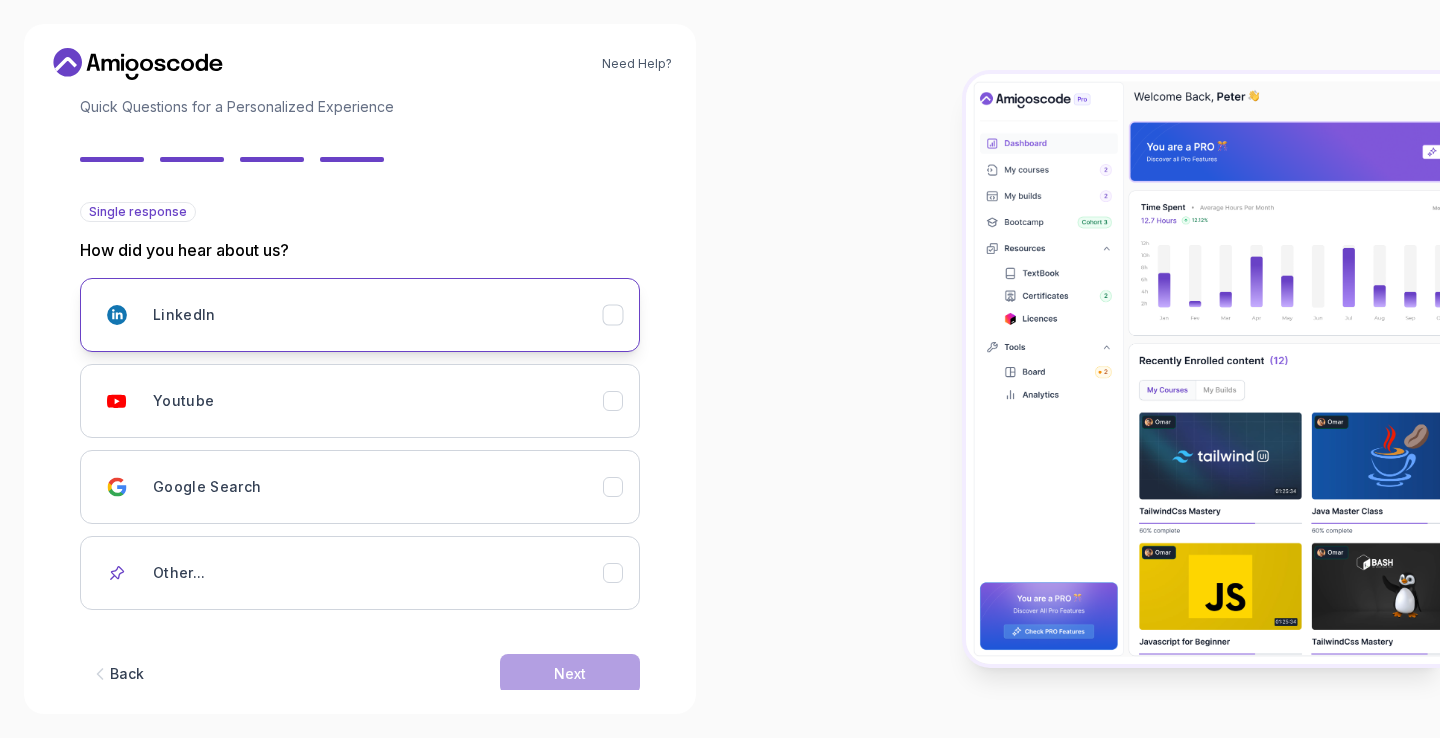 click on "LinkedIn" at bounding box center [378, 315] 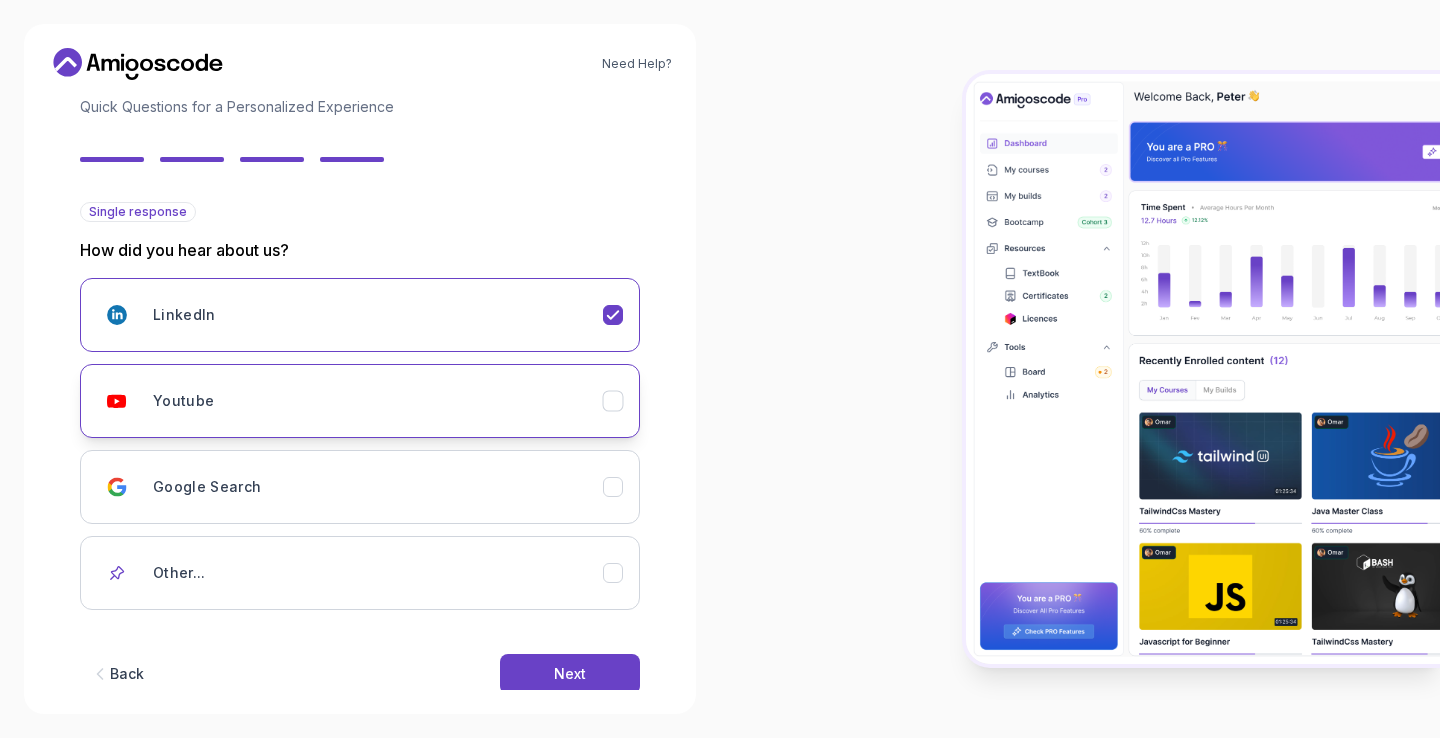 click on "Youtube" at bounding box center (378, 401) 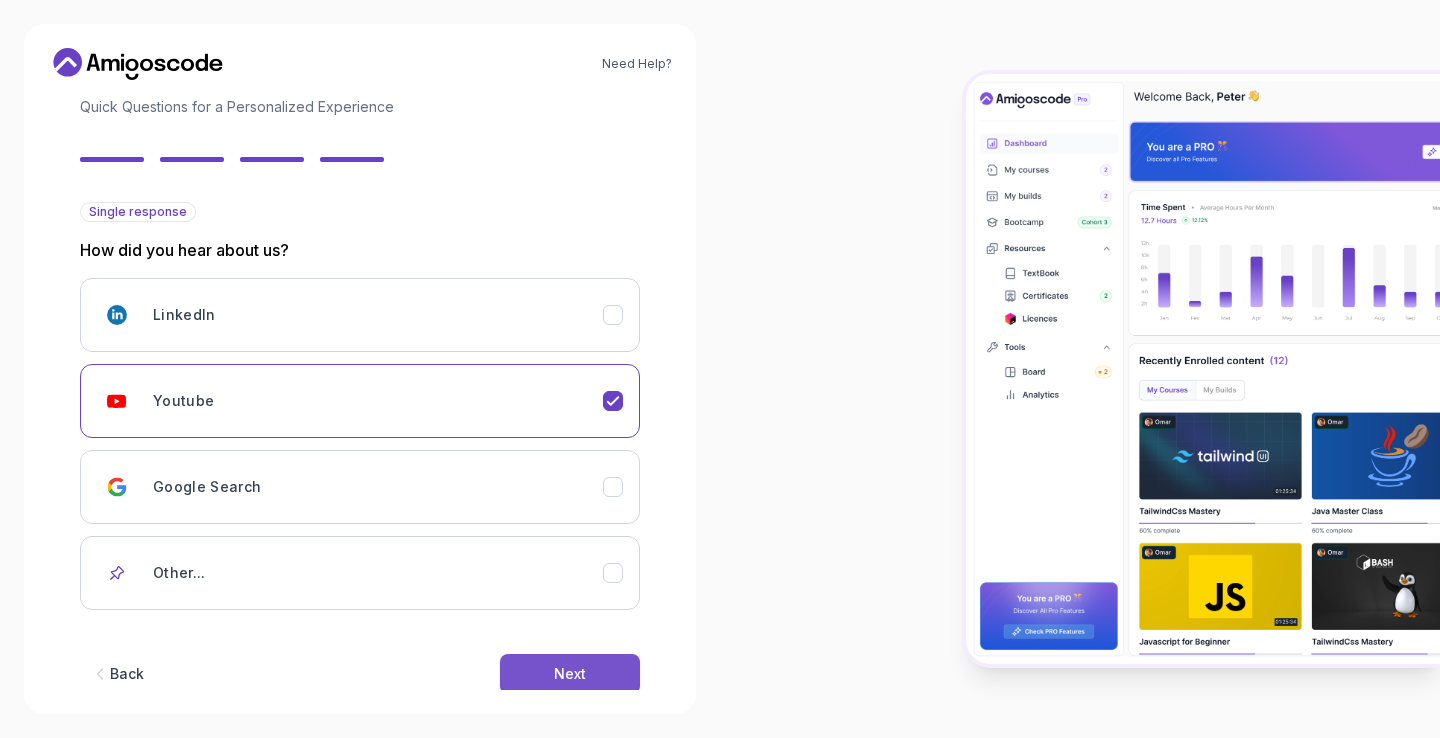 click on "Next" at bounding box center (570, 674) 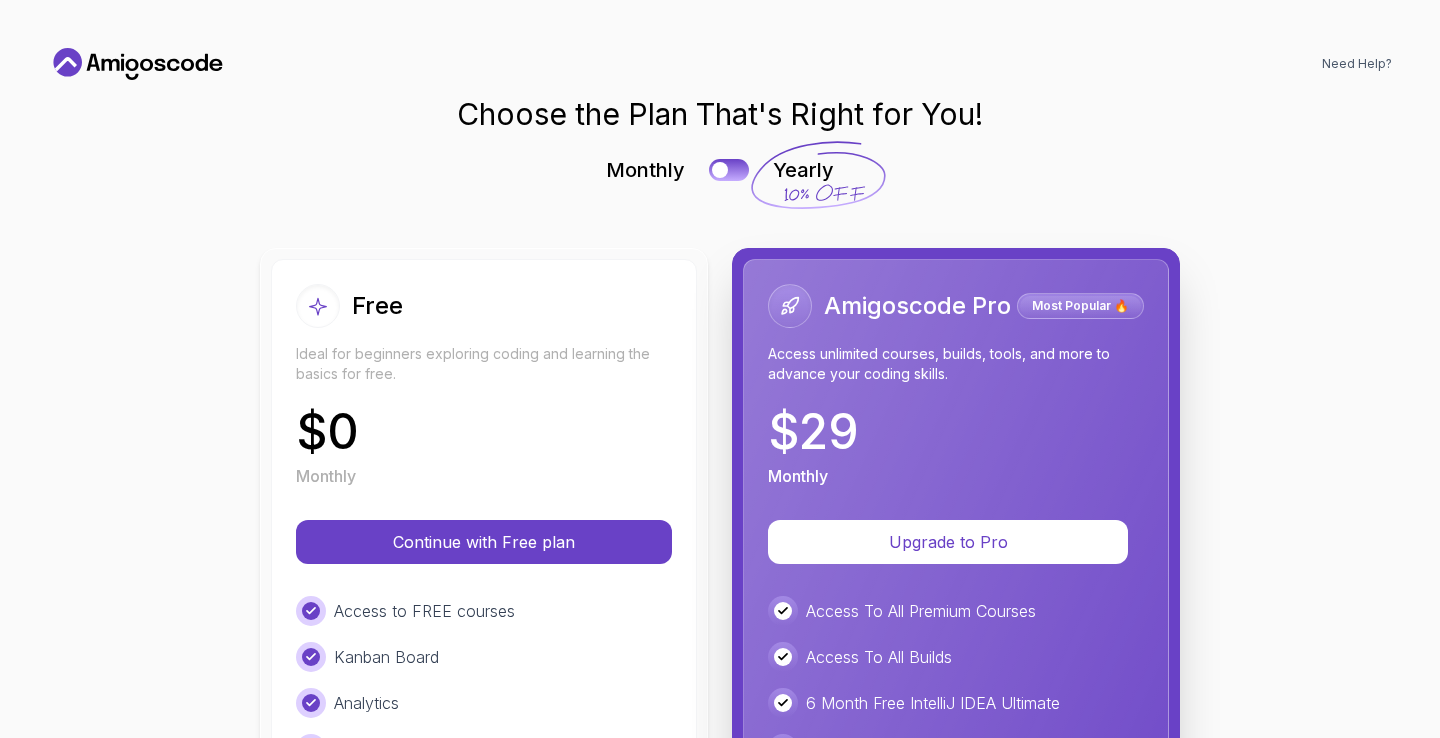 scroll, scrollTop: 0, scrollLeft: 0, axis: both 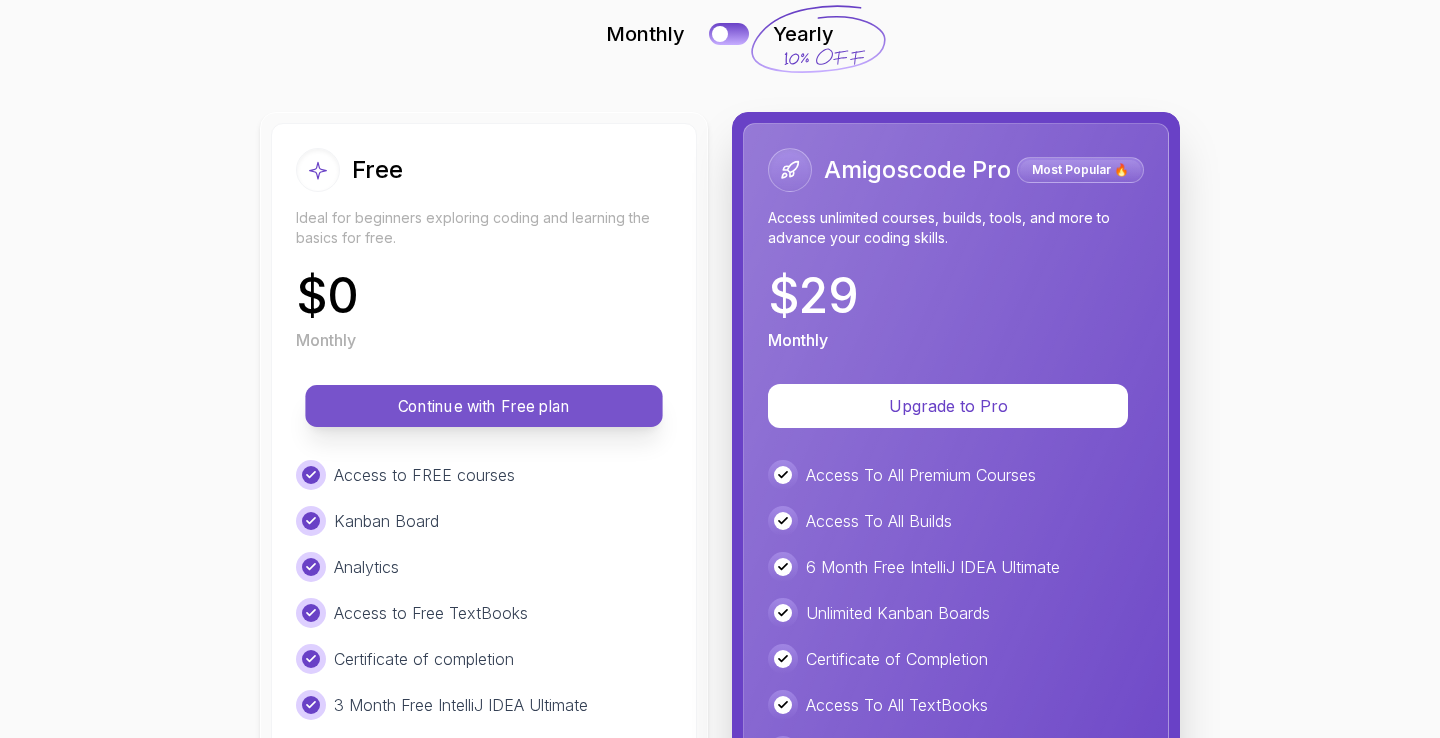 click on "Continue with Free plan" at bounding box center [483, 406] 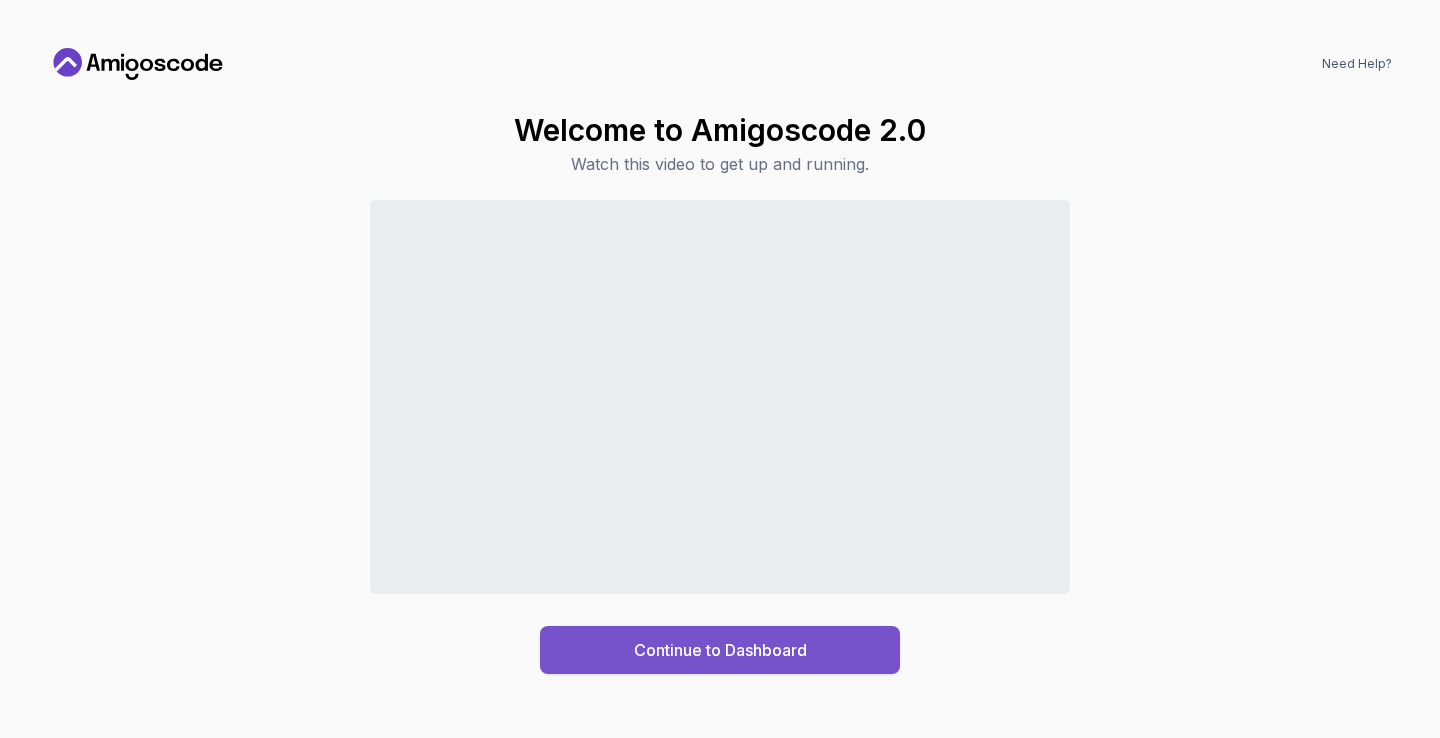 click on "Continue to Dashboard" at bounding box center (720, 650) 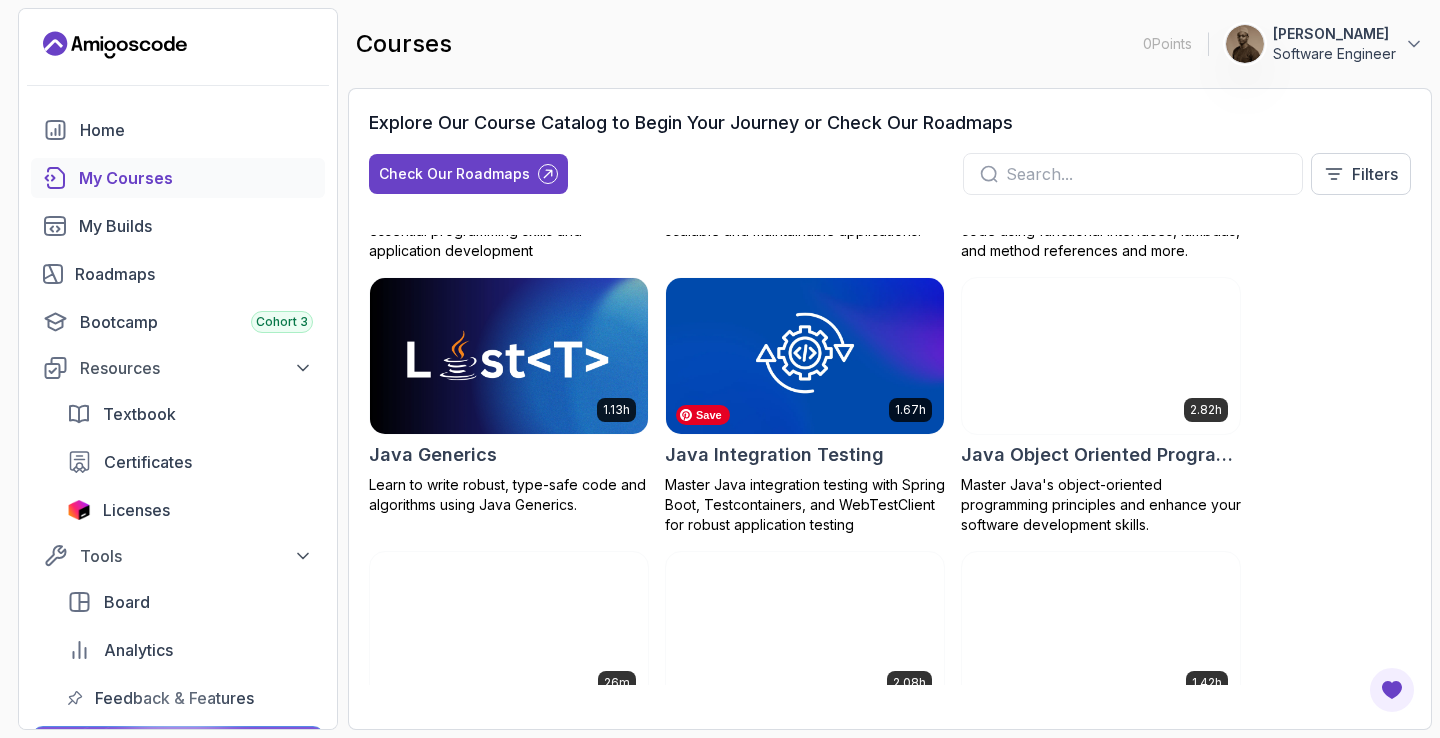 scroll, scrollTop: 1644, scrollLeft: 0, axis: vertical 